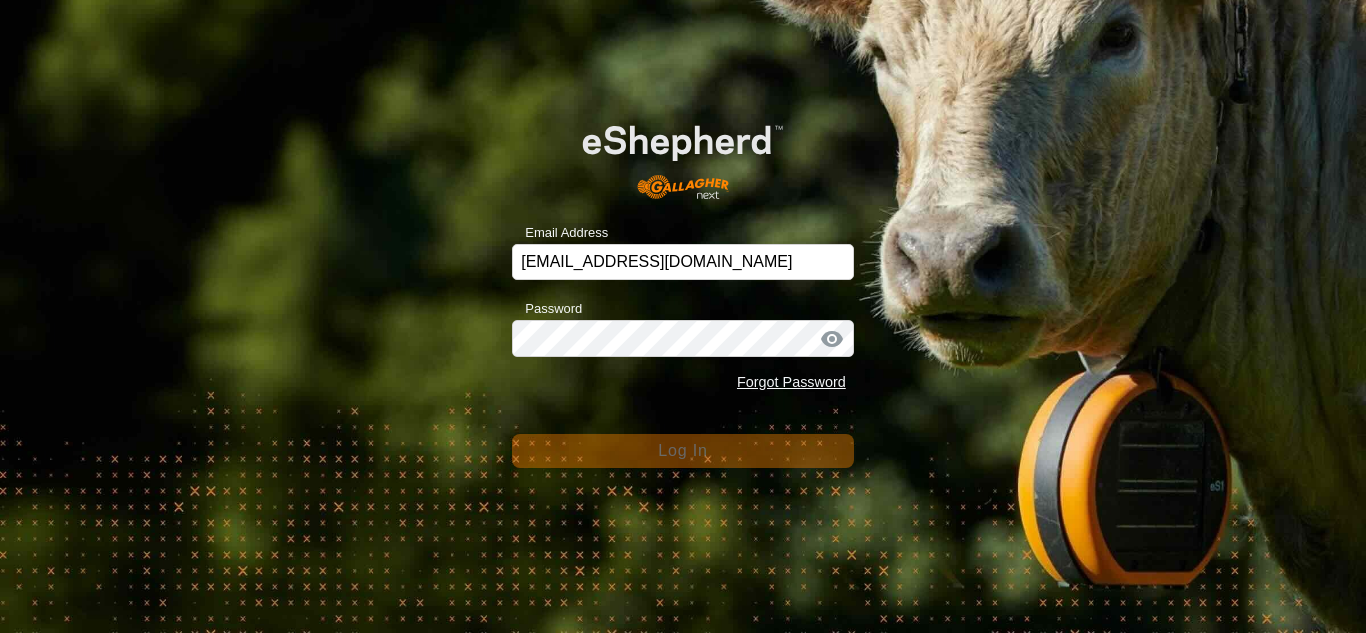 scroll, scrollTop: 0, scrollLeft: 0, axis: both 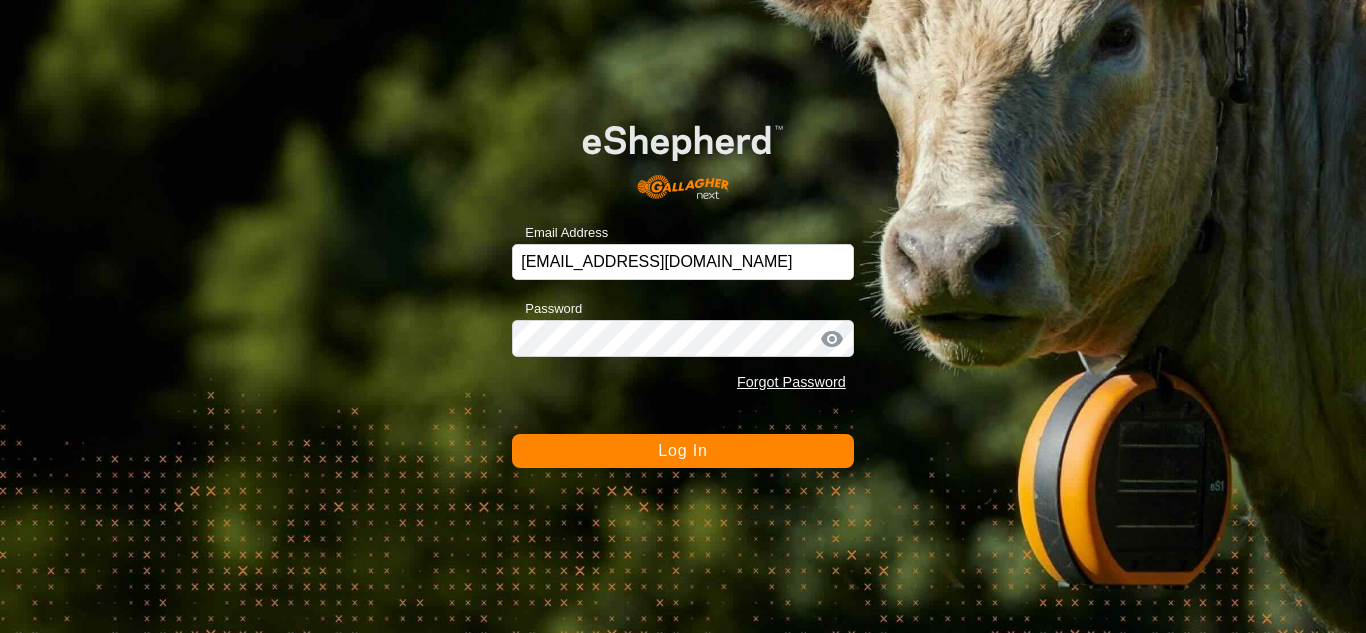 click on "Log In" 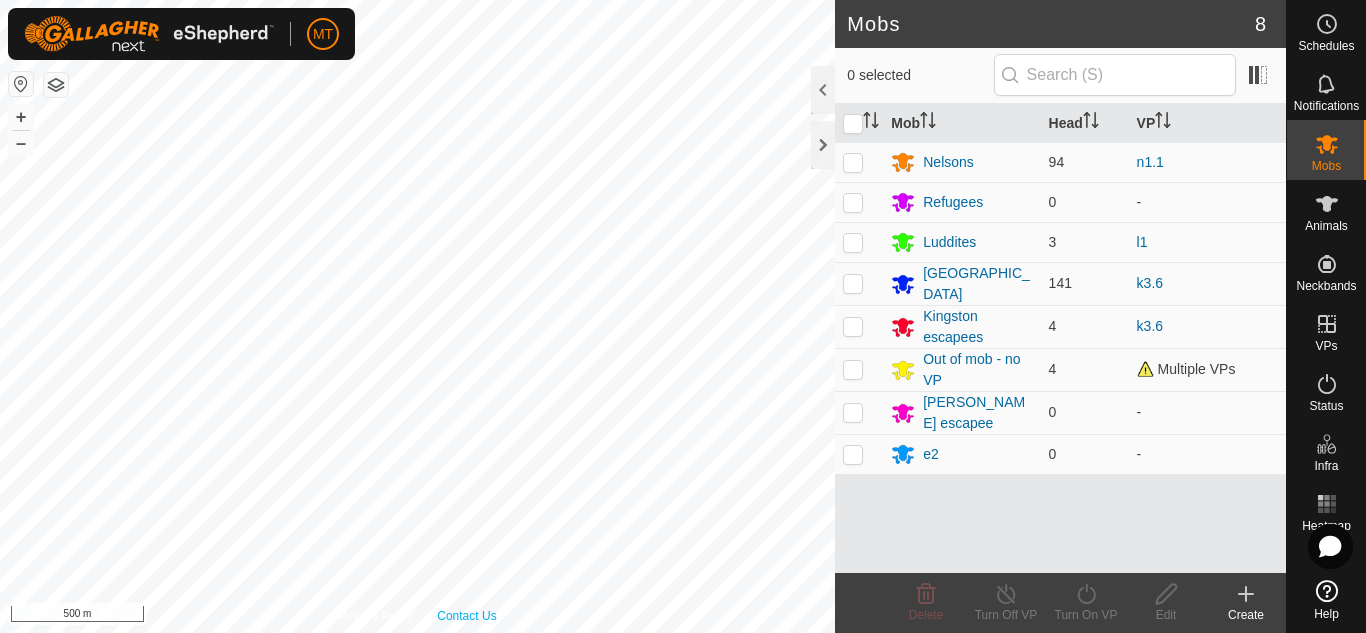 click on "Privacy Policy Contact Us
166
3403624874
[GEOGRAPHIC_DATA][DEMOGRAPHIC_DATA]
k3.6 + – ⇧ i 500 m" at bounding box center (417, 316) 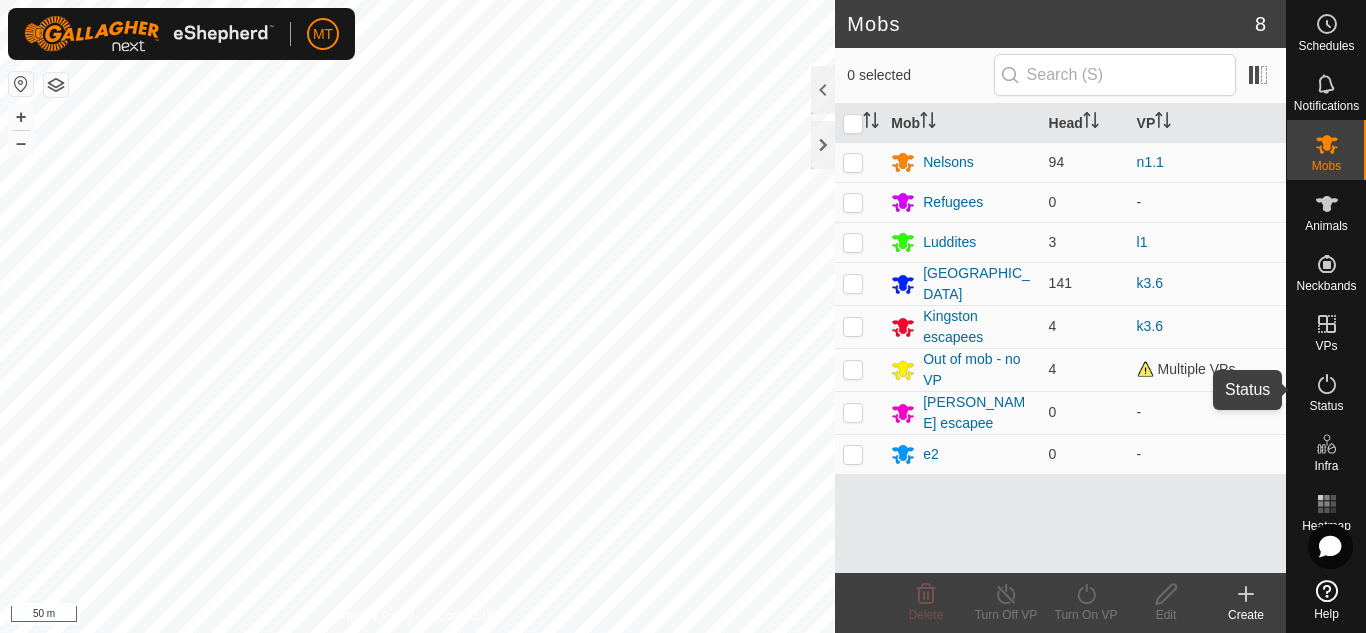 click on "Status" at bounding box center [1326, 406] 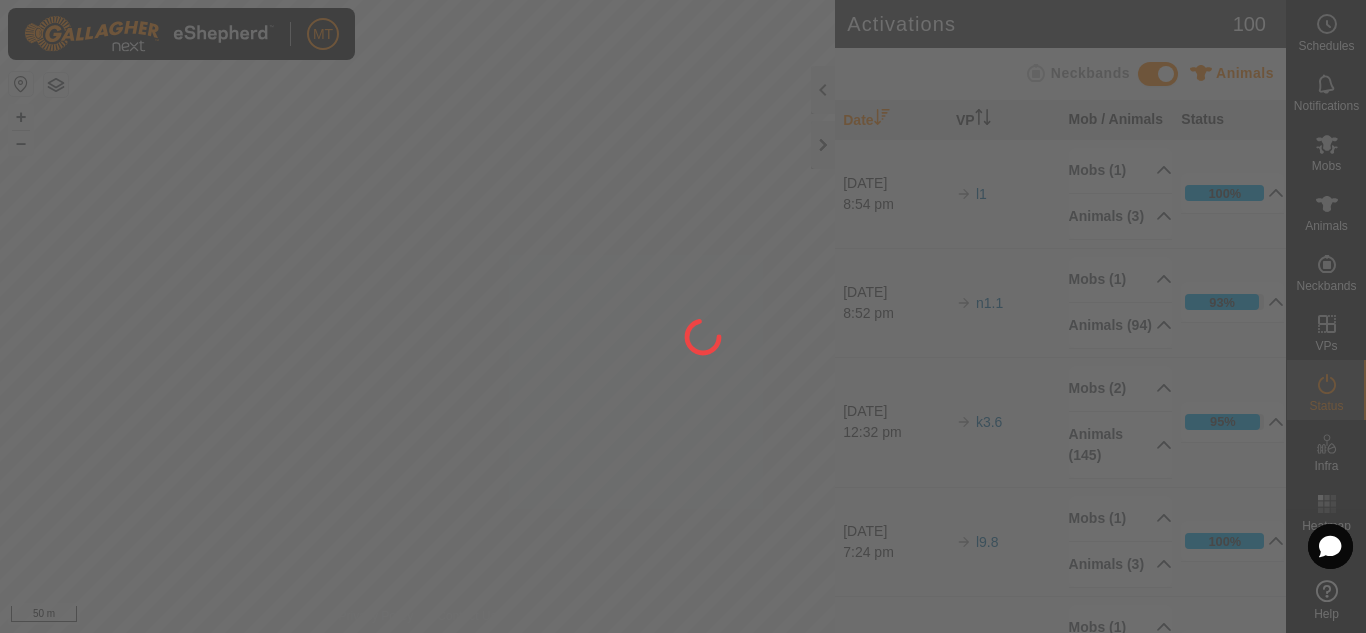 click 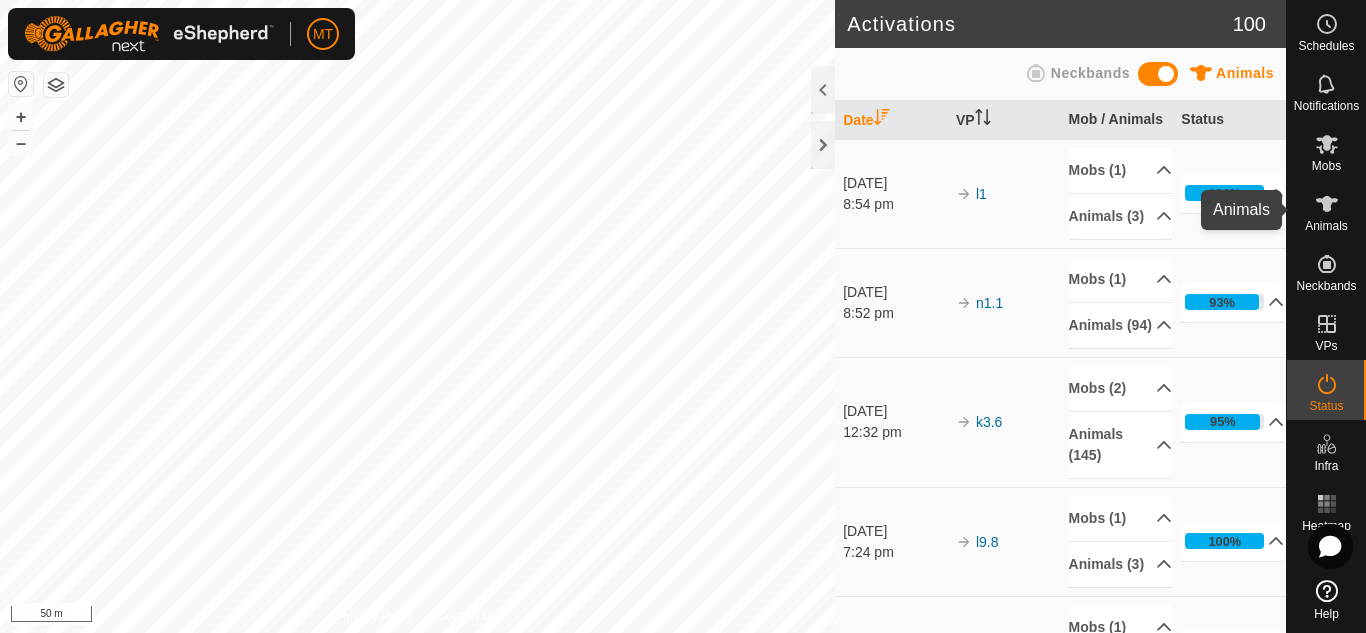 click on "Animals" at bounding box center [1326, 226] 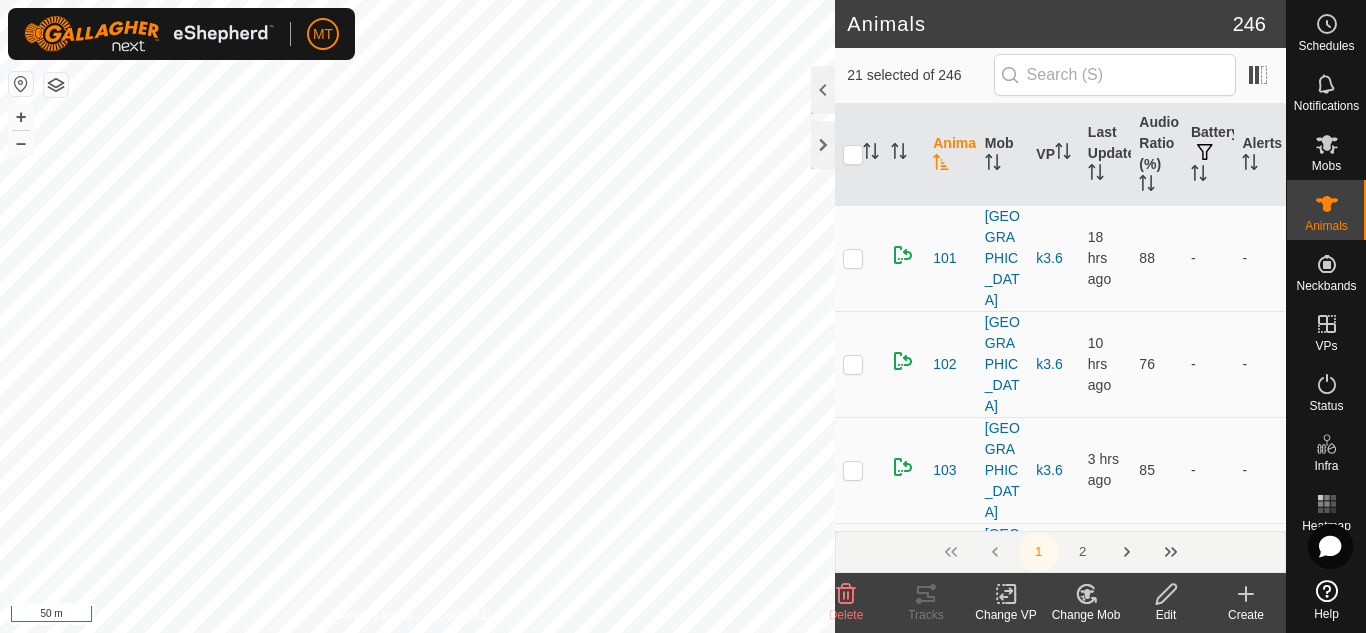checkbox on "true" 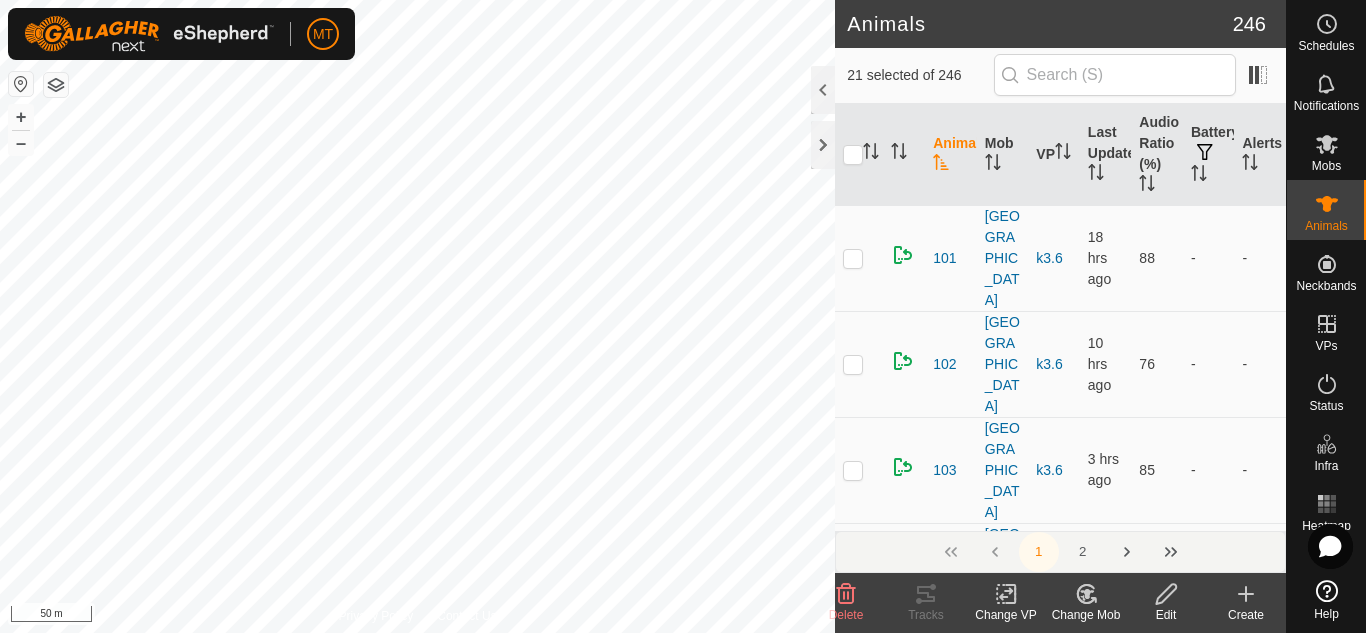 checkbox on "true" 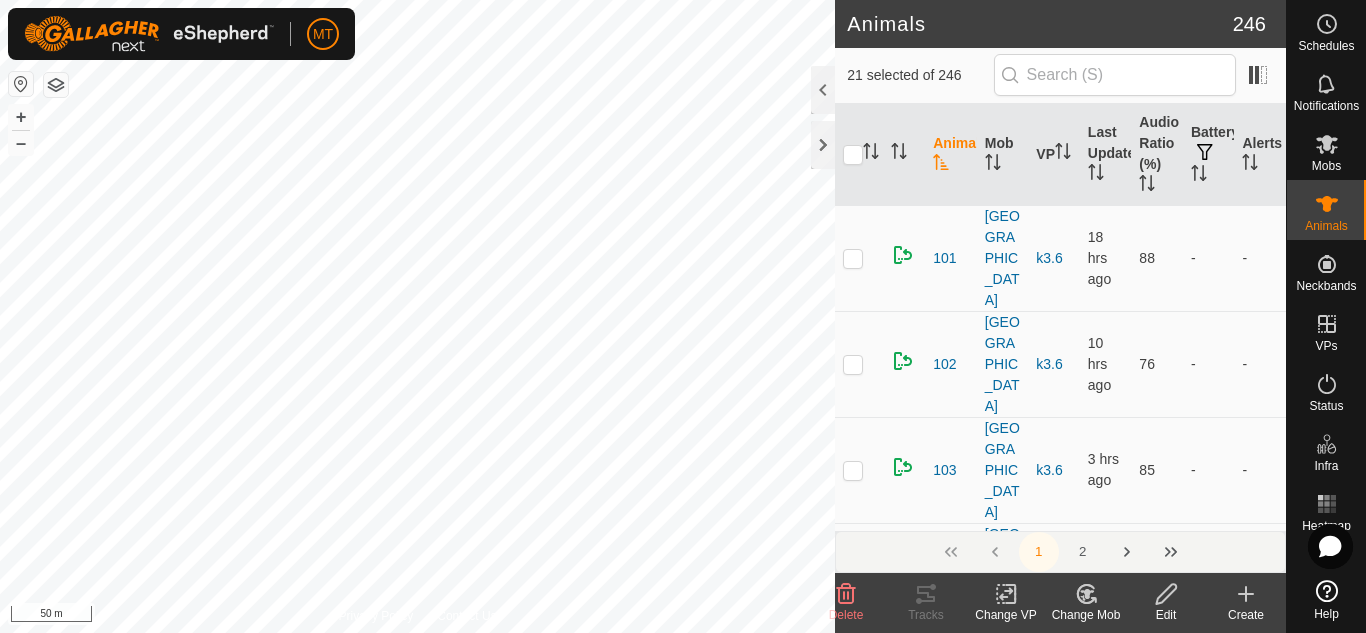 checkbox on "true" 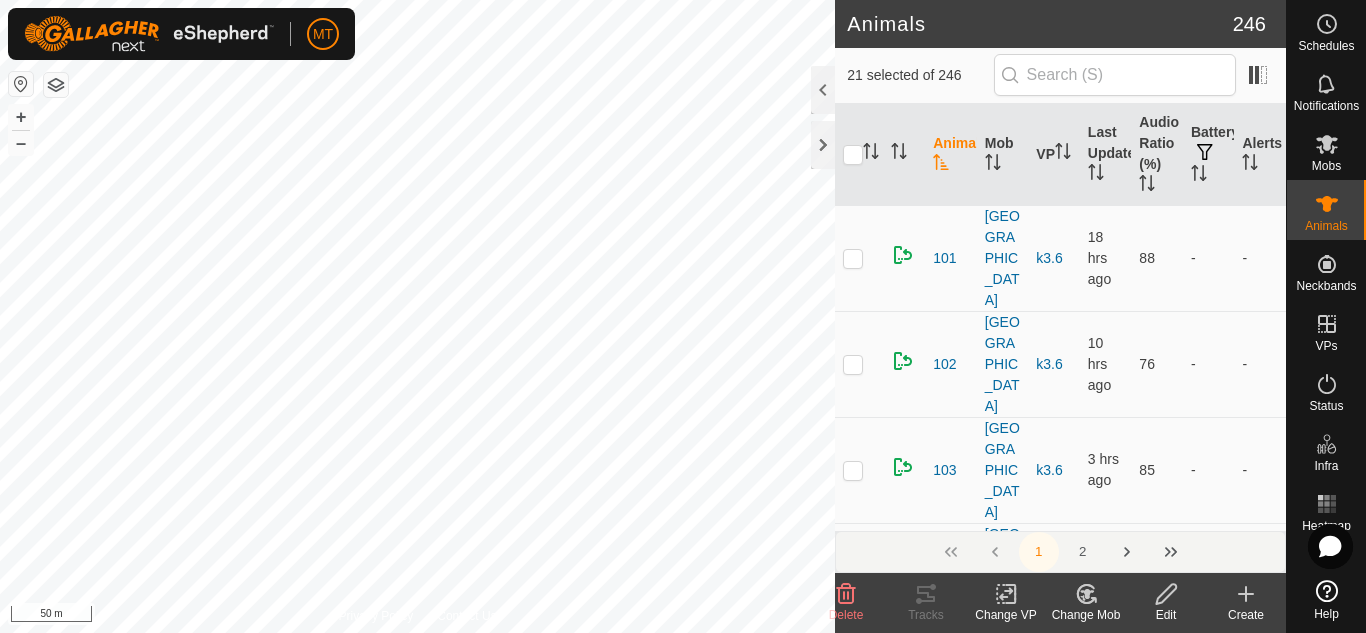 checkbox on "true" 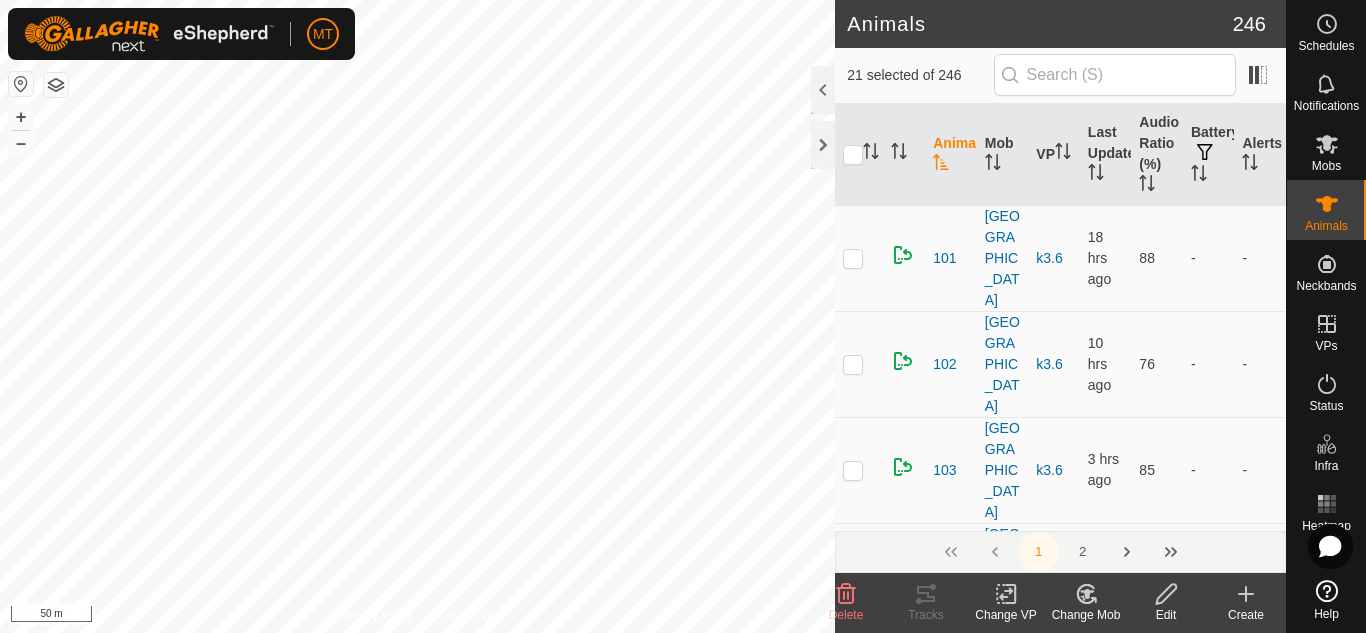 checkbox on "true" 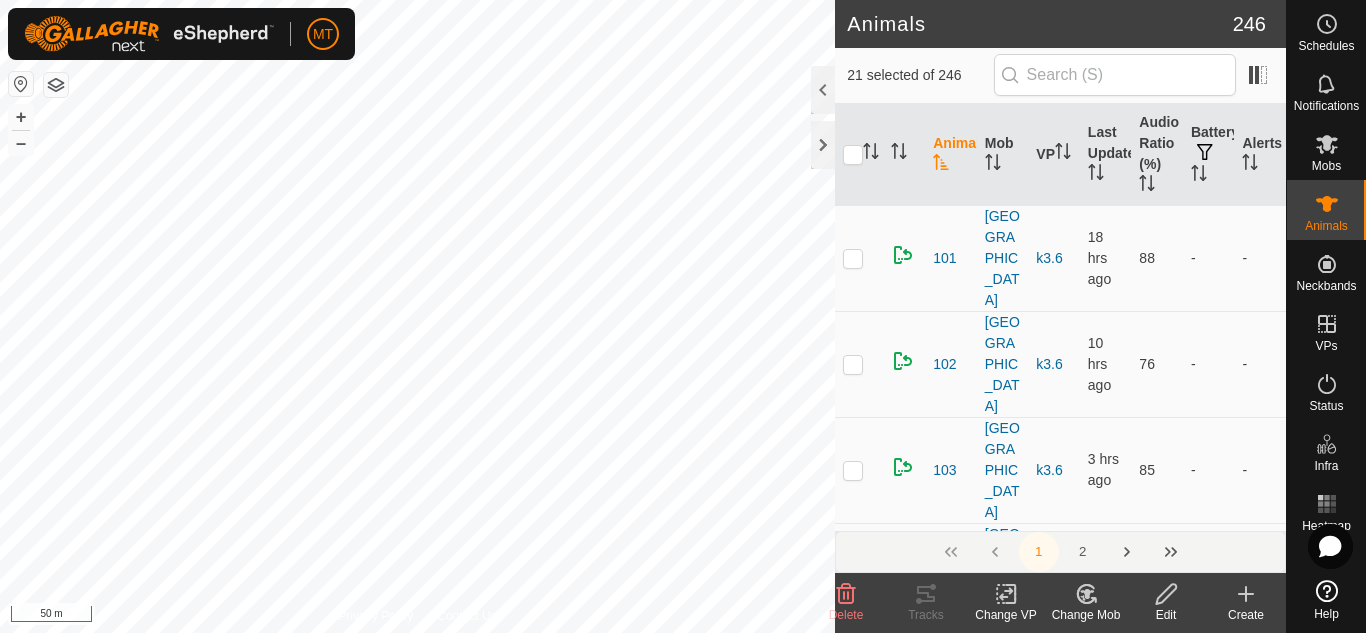 checkbox on "true" 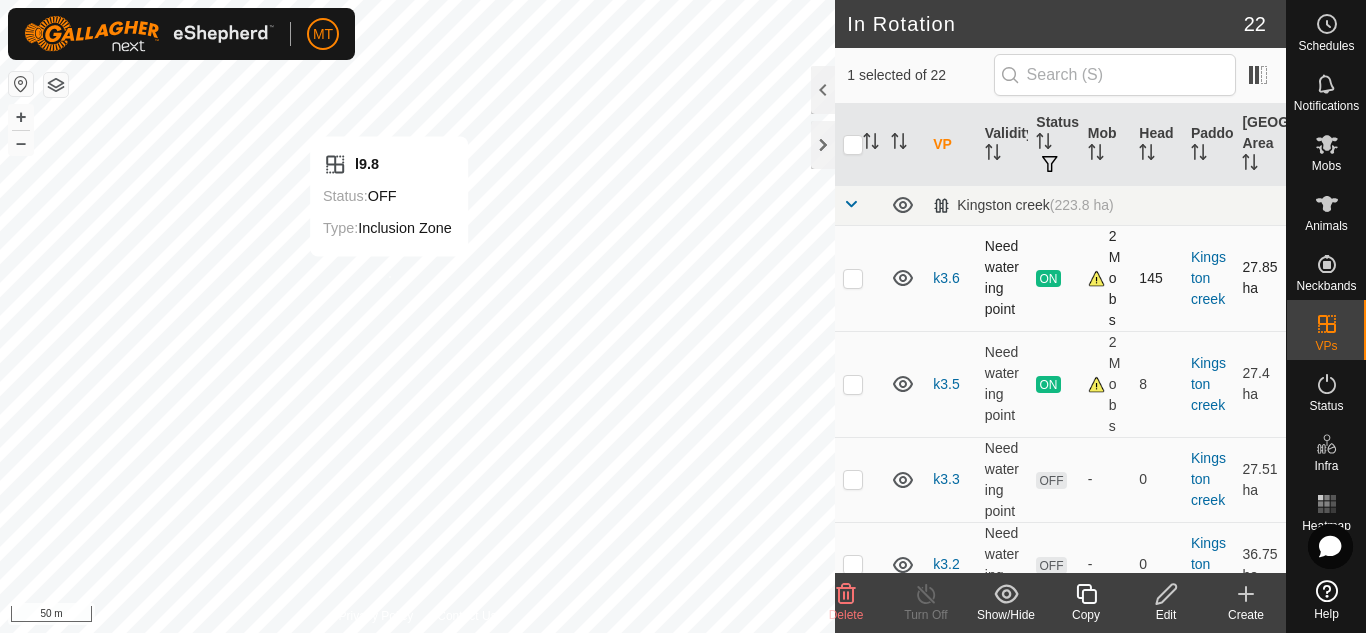 click on "l9.8 Status:  OFF Type:  Inclusion Zone + – ⇧ i 50 m" at bounding box center [417, 316] 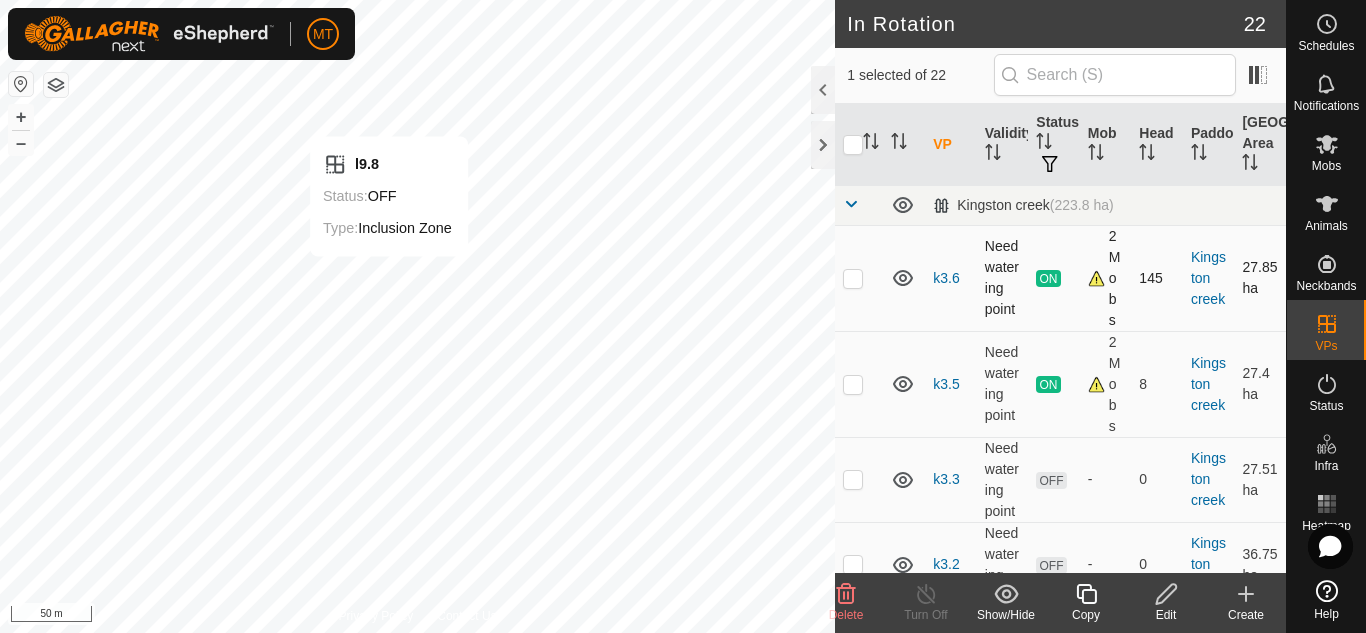 checkbox on "true" 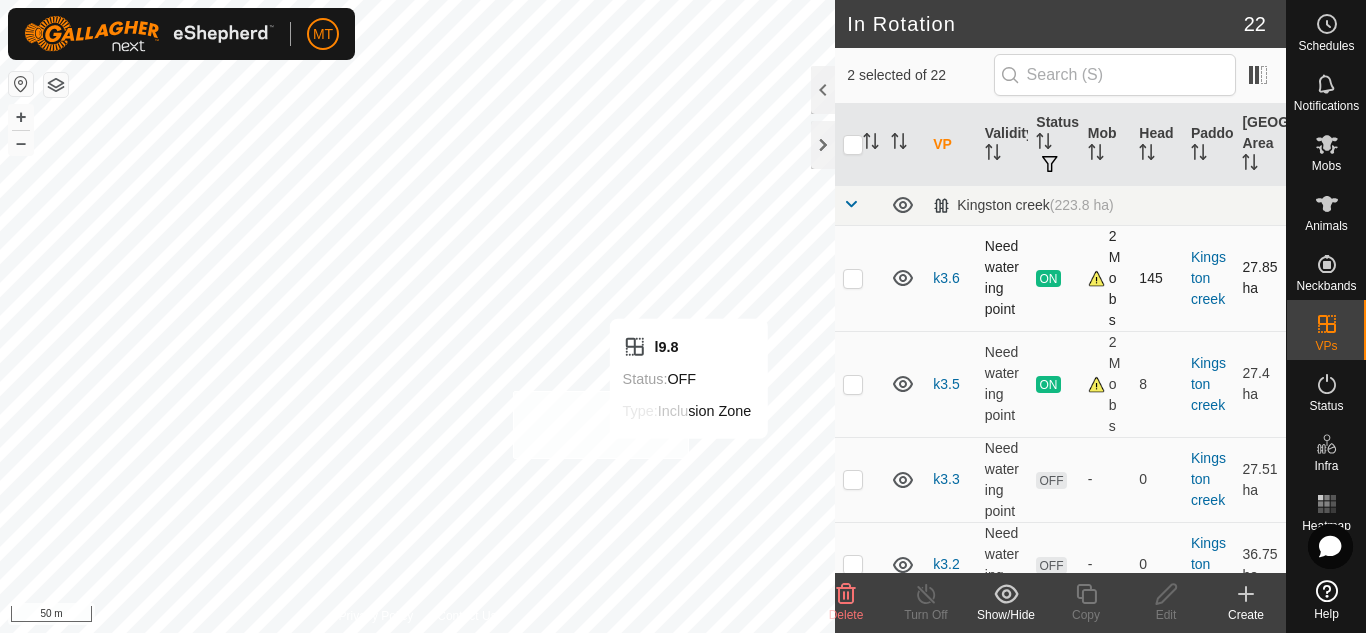 checkbox on "true" 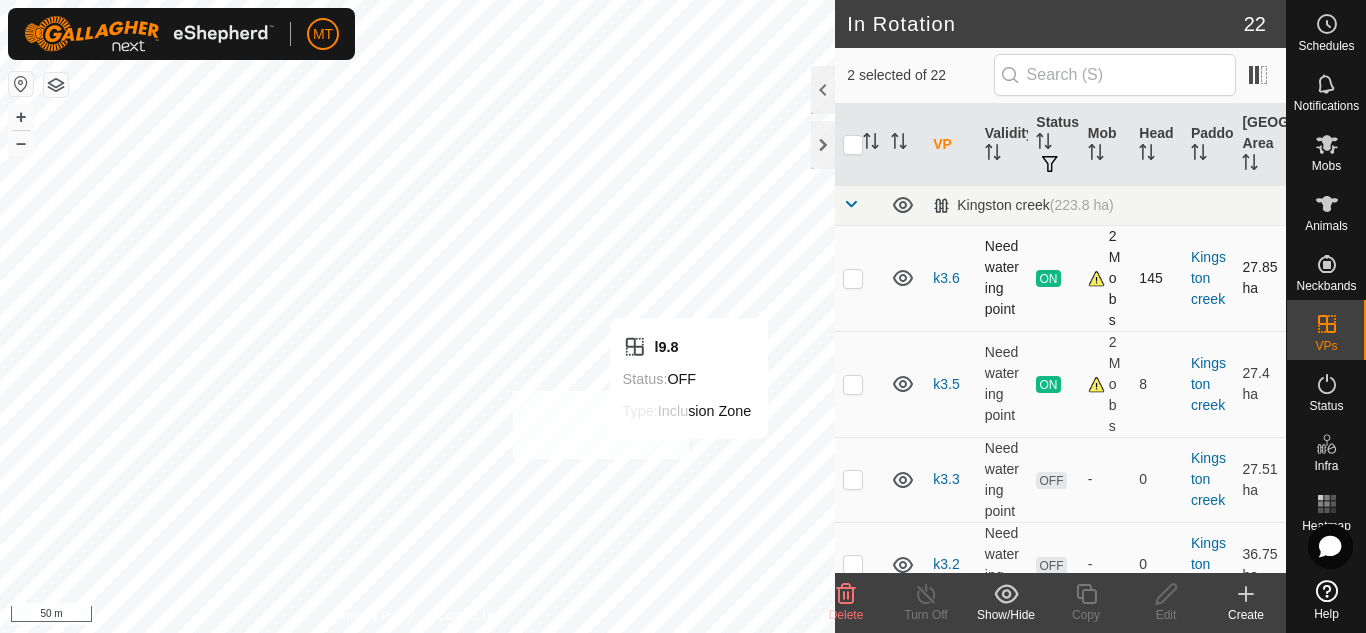 checkbox on "true" 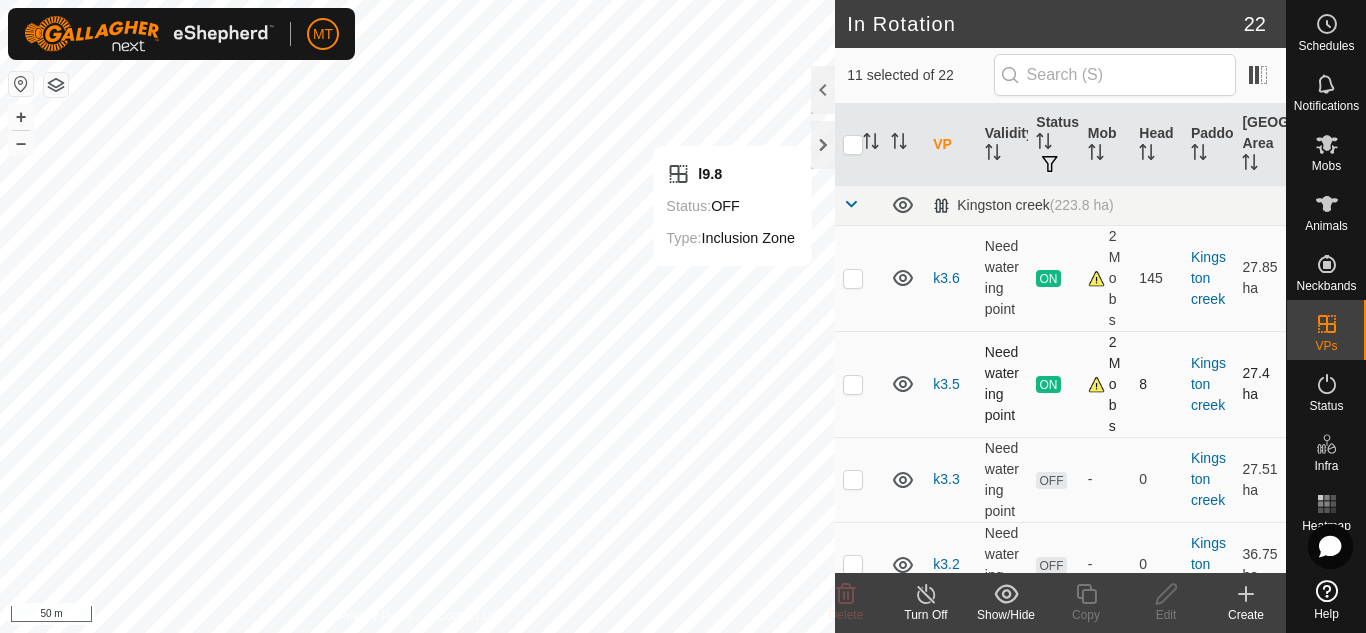 checkbox on "false" 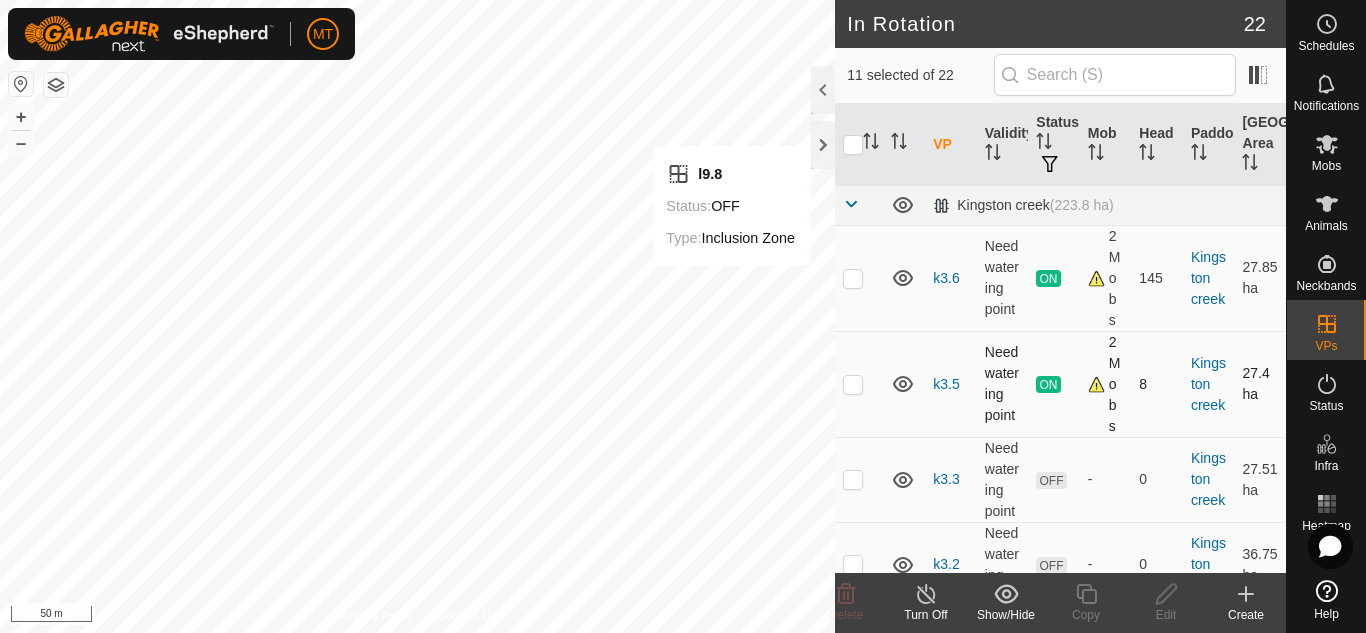checkbox on "false" 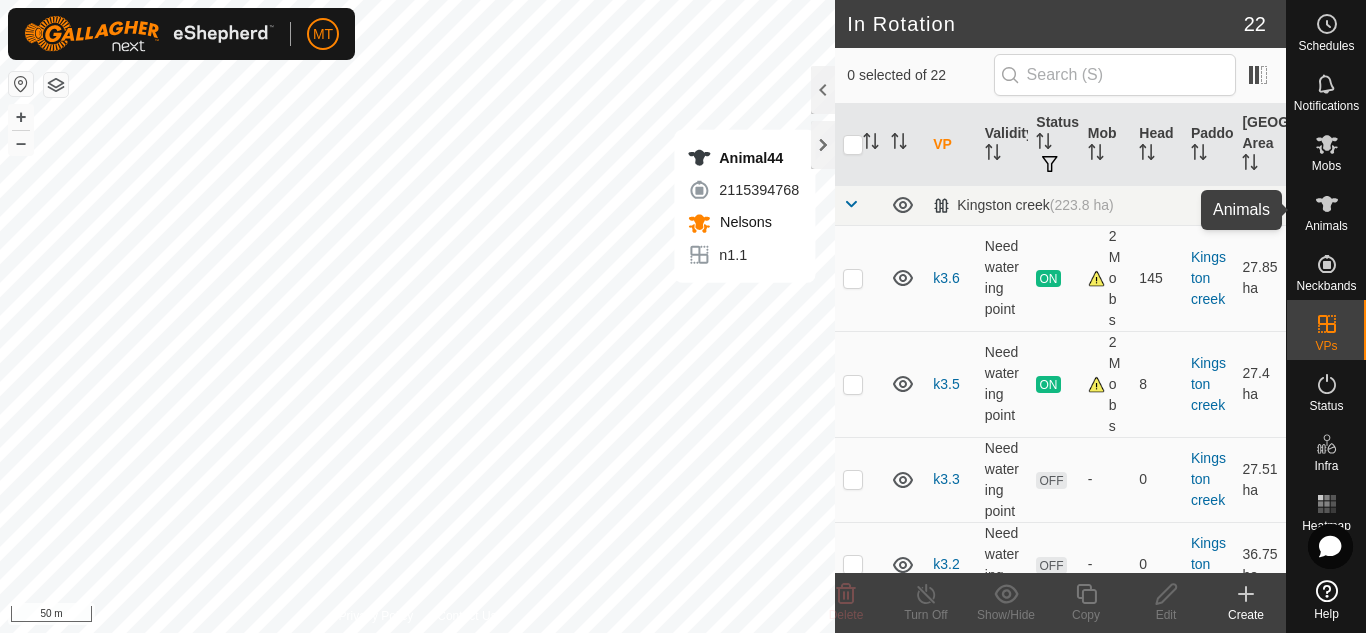 click 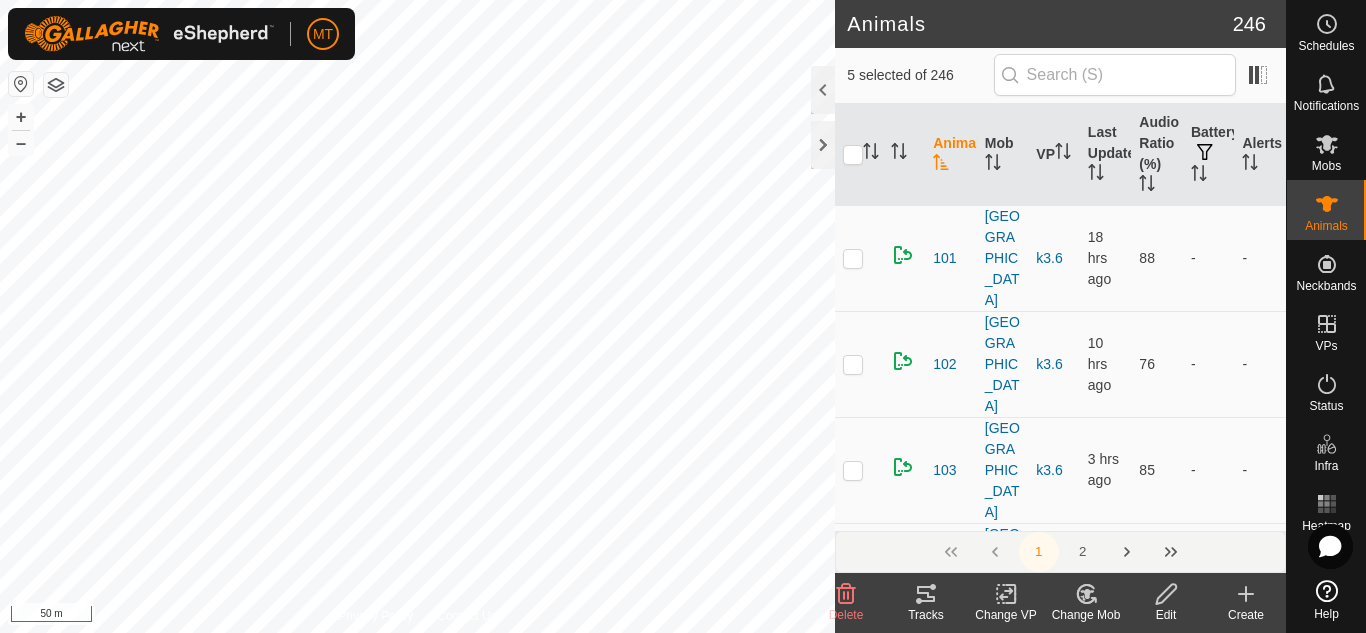 checkbox on "true" 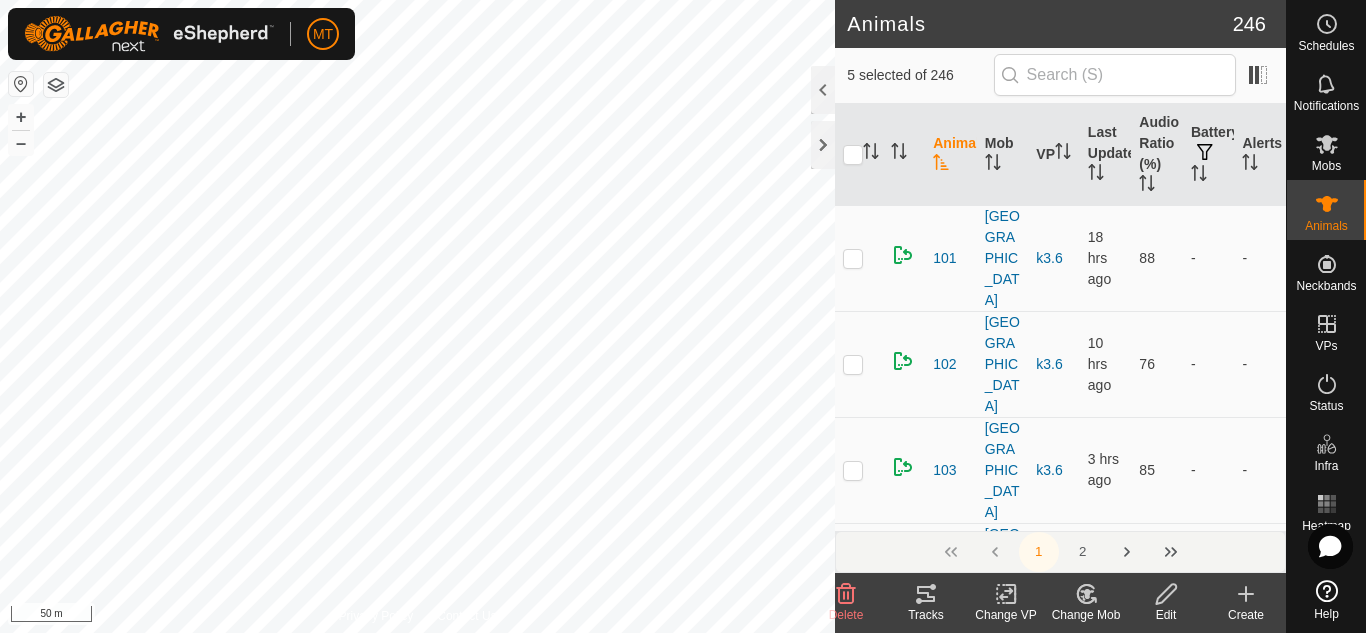 checkbox on "true" 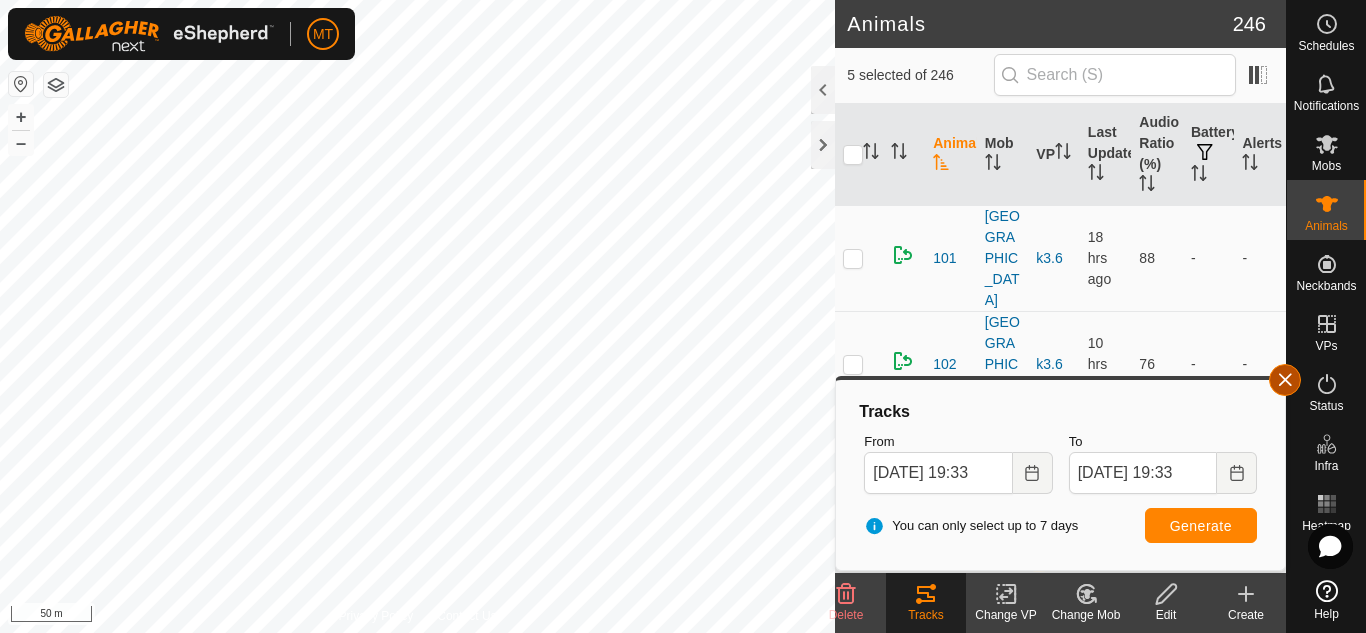 click at bounding box center [1285, 380] 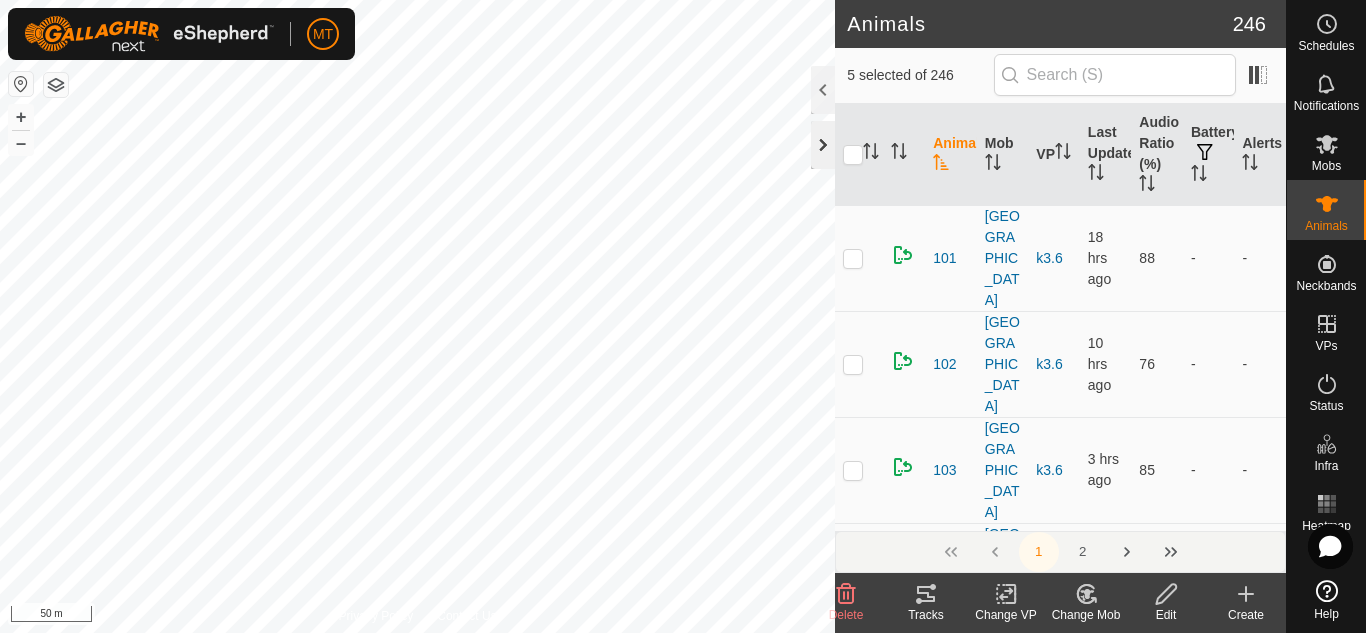click 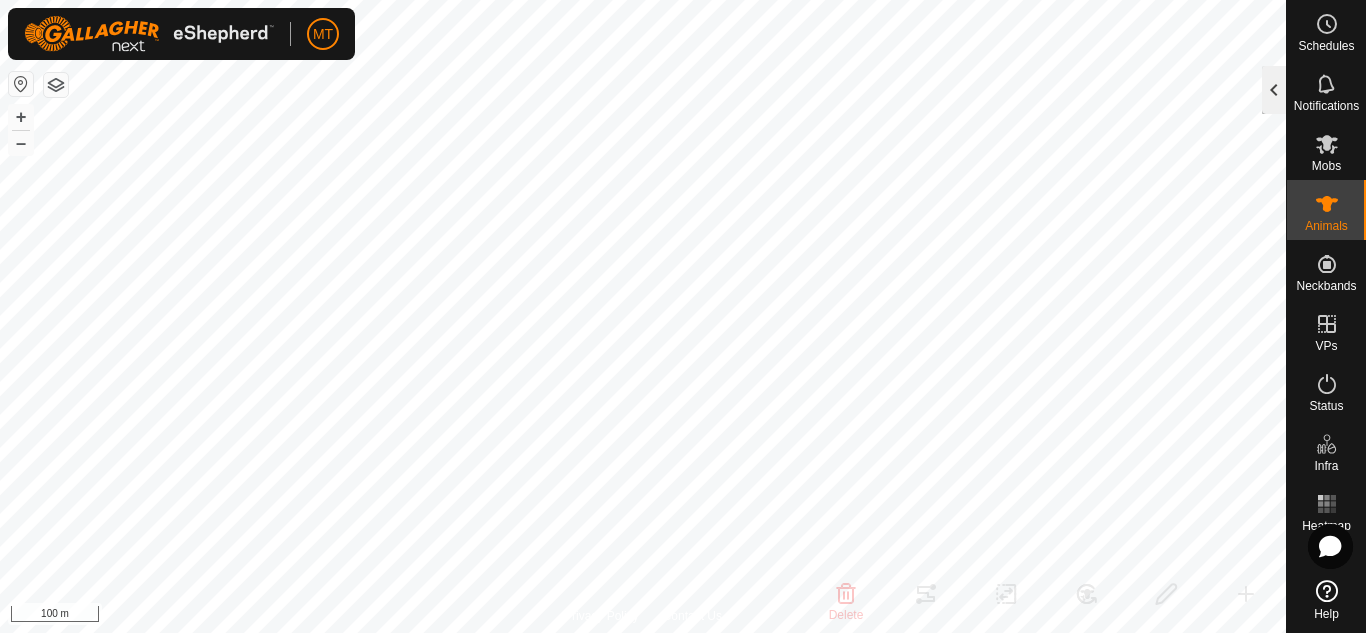 click 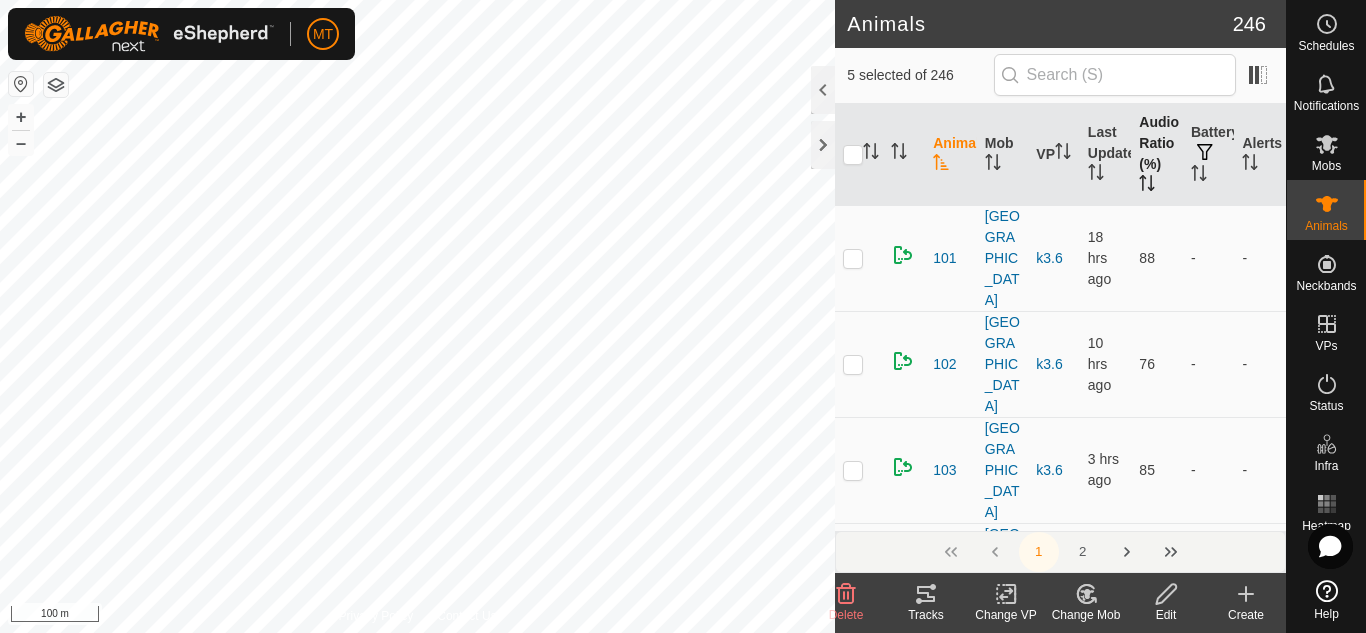 click 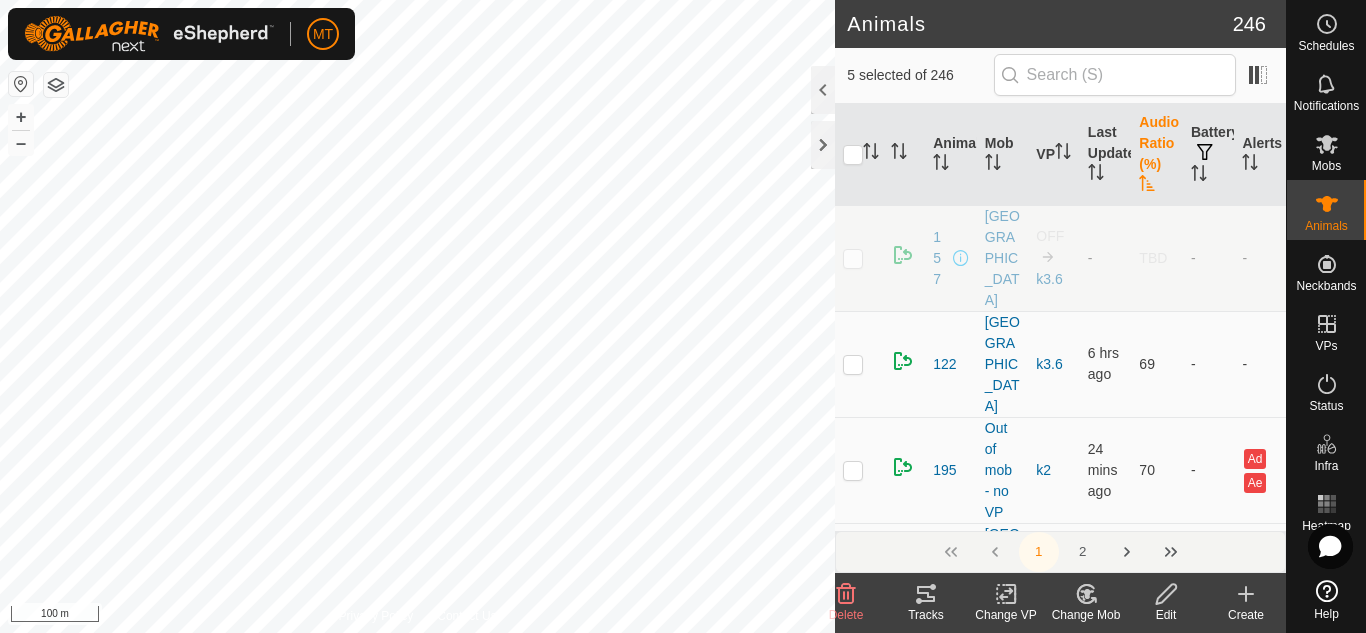 click 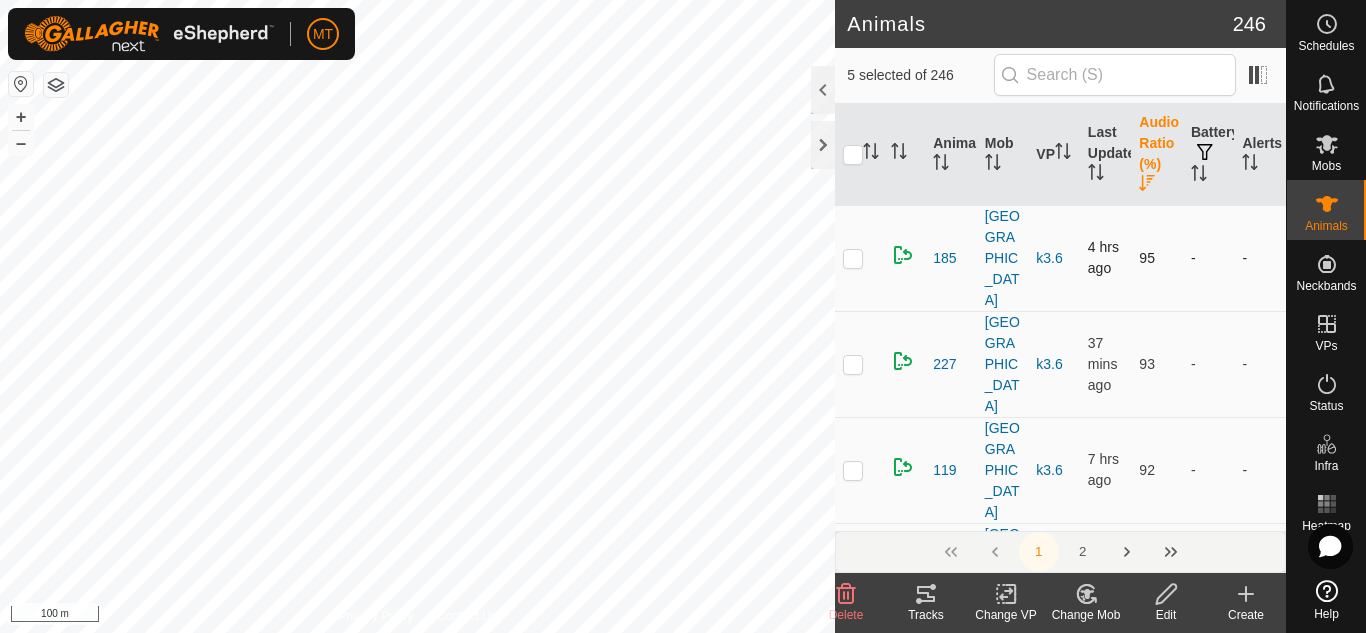 click at bounding box center (853, 258) 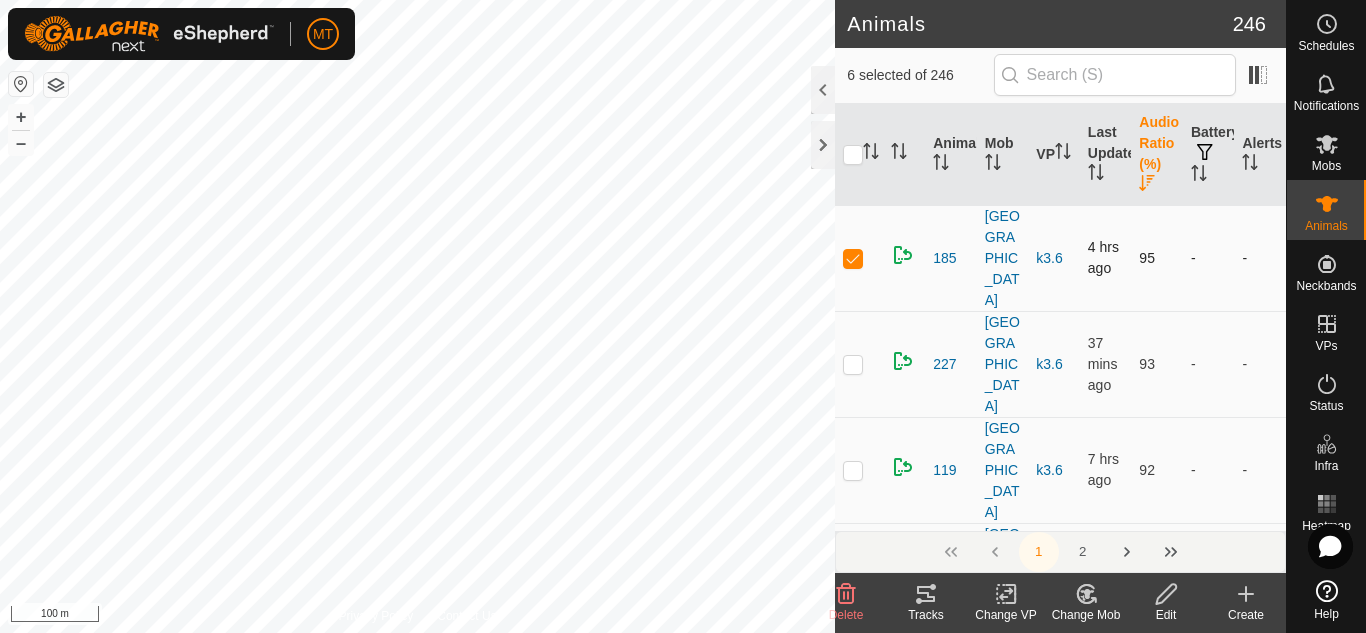 checkbox on "true" 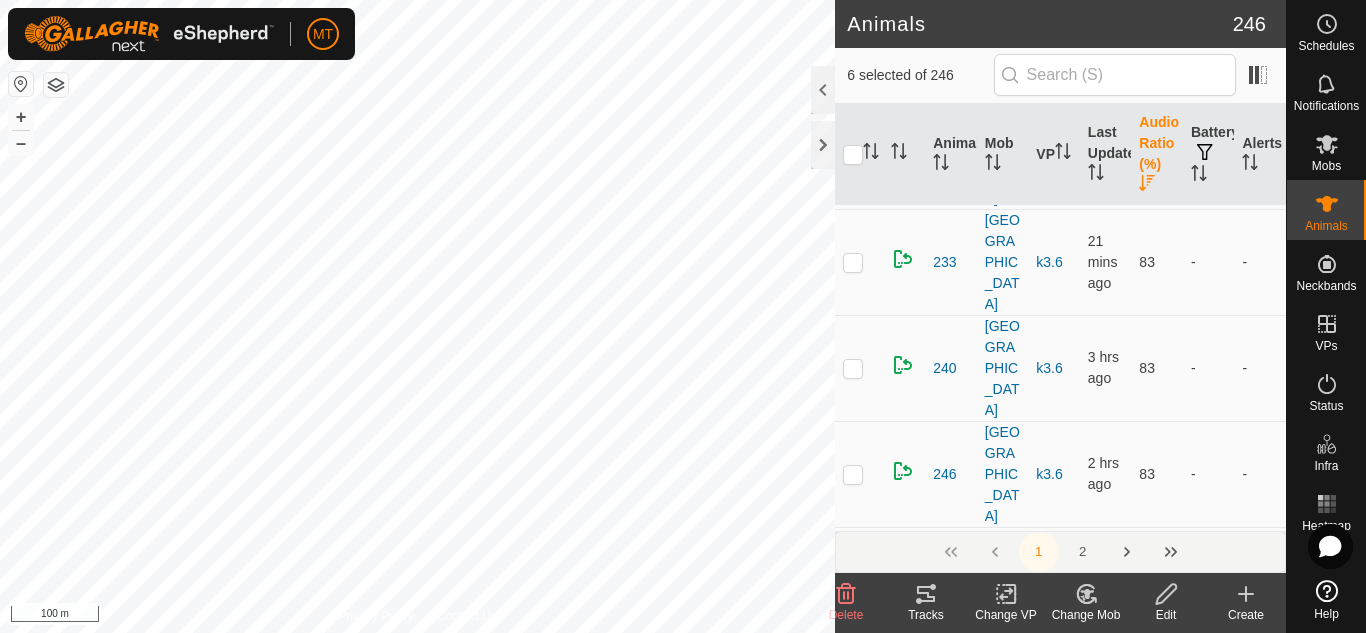 scroll, scrollTop: 10961, scrollLeft: 0, axis: vertical 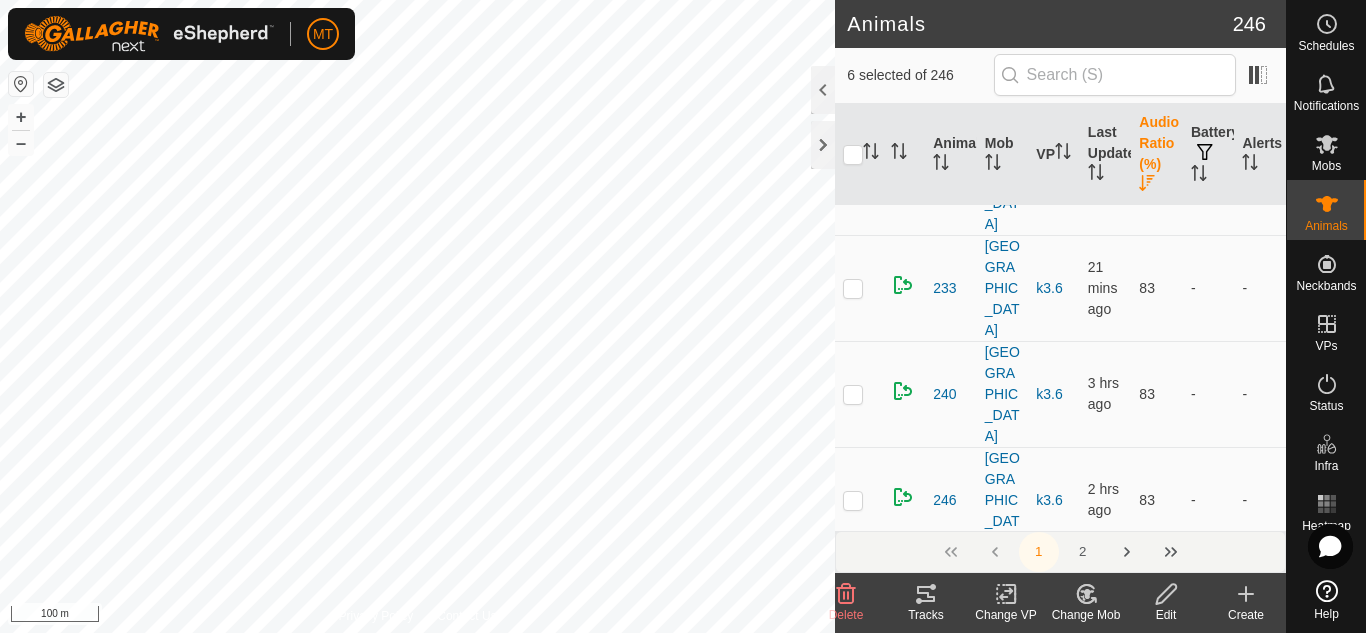 click at bounding box center [853, 5296] 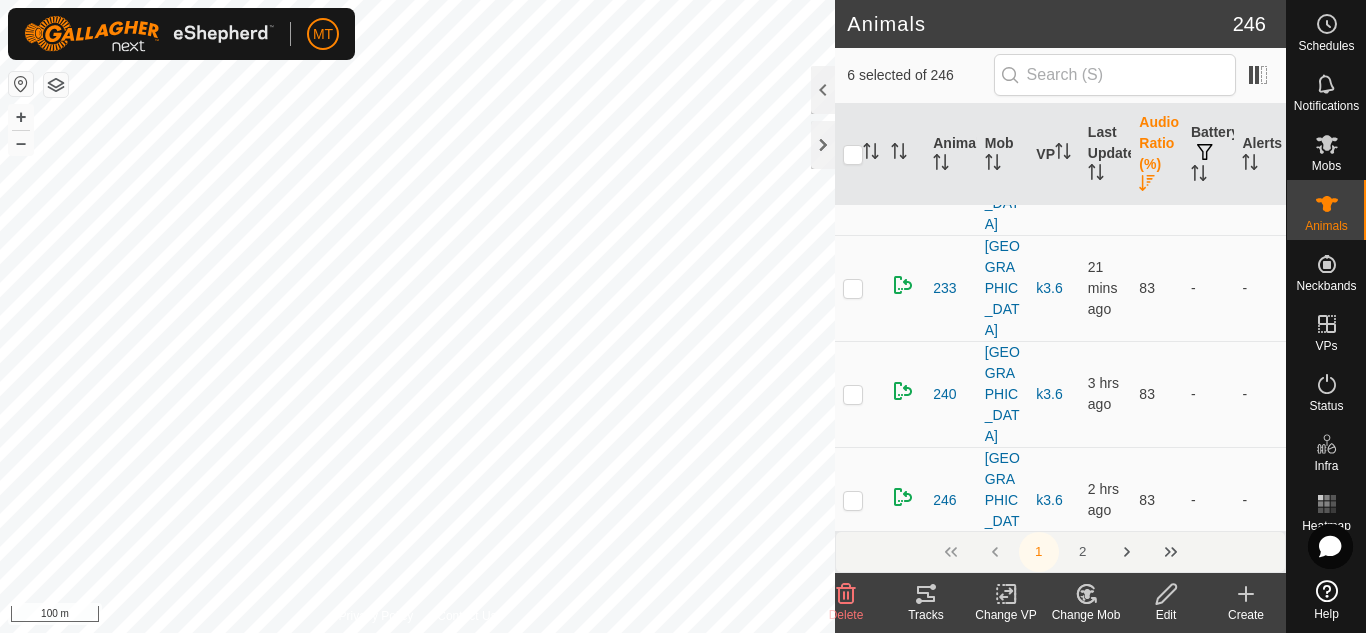checkbox on "true" 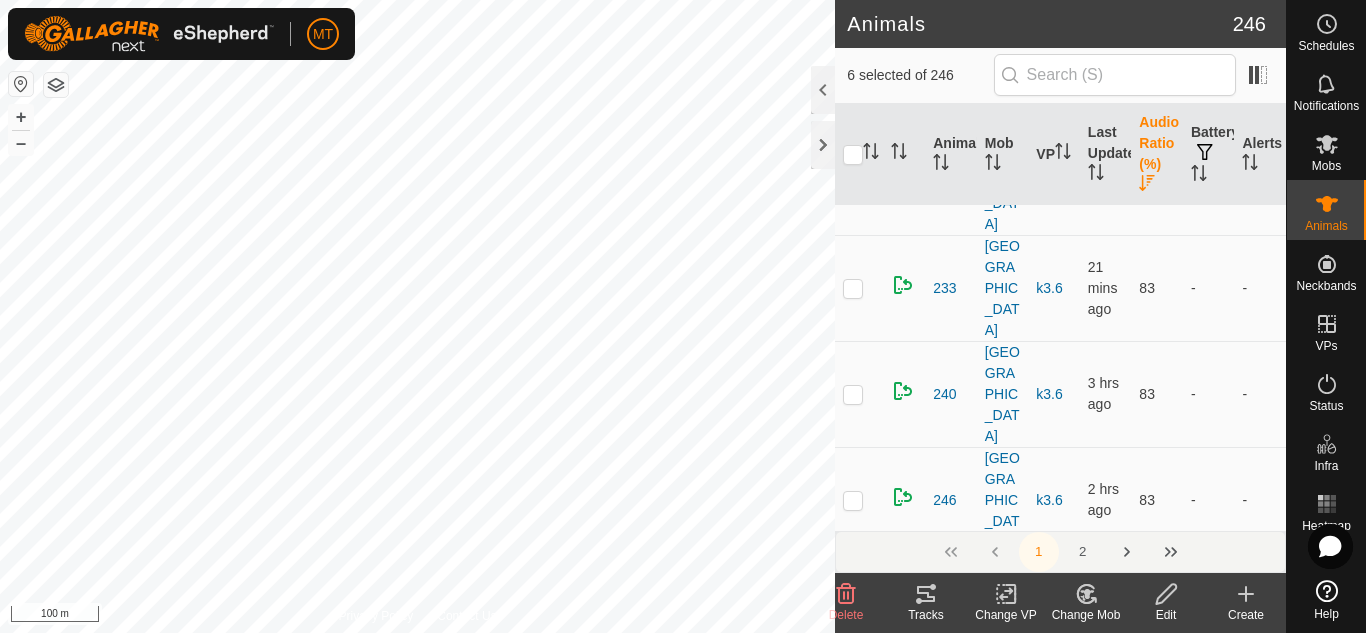 checkbox on "true" 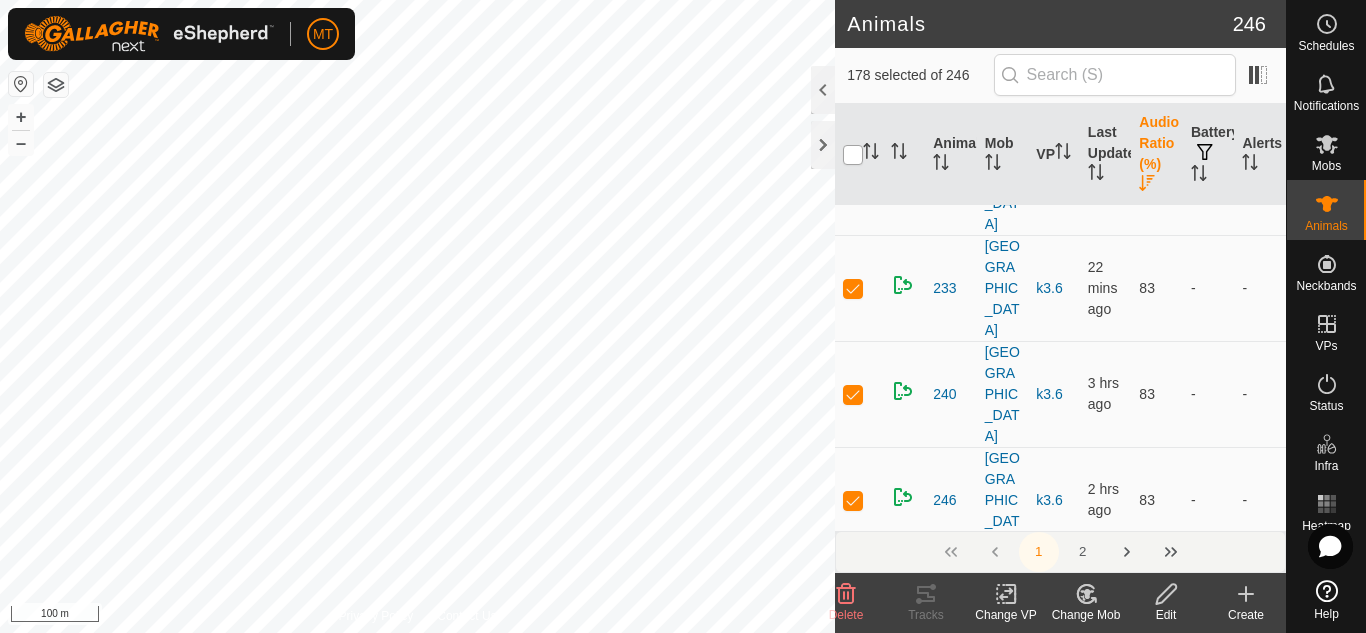 click at bounding box center (853, 155) 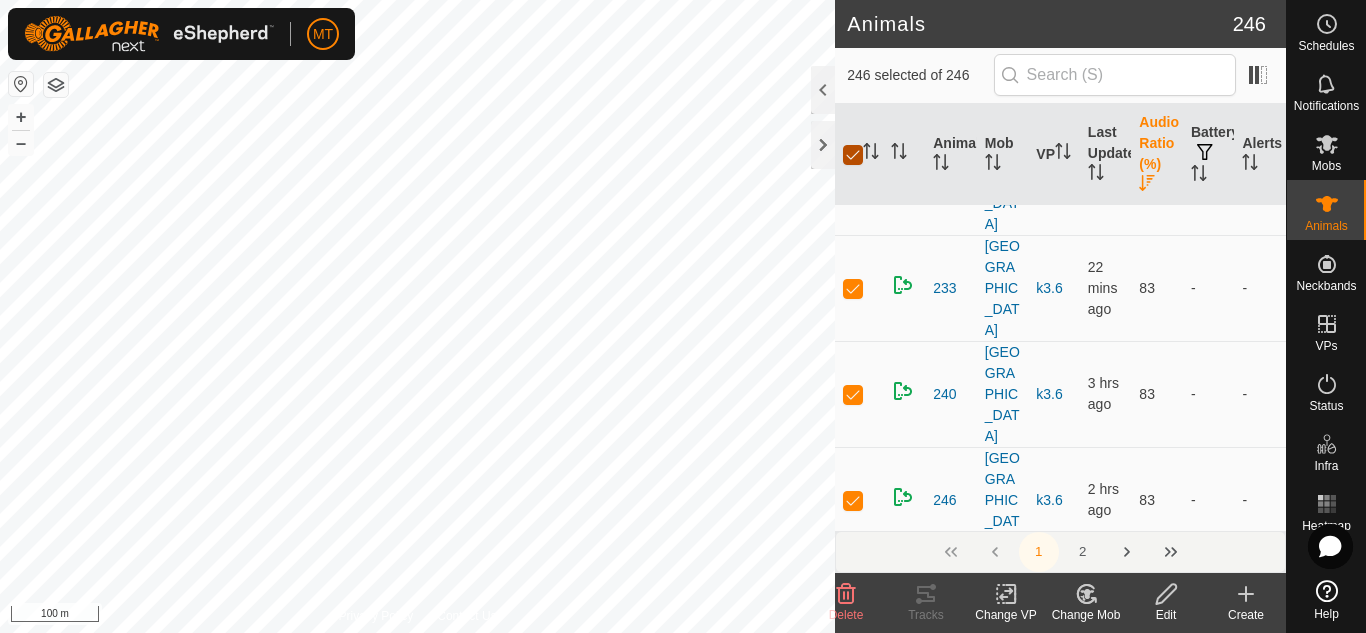 click at bounding box center [853, 155] 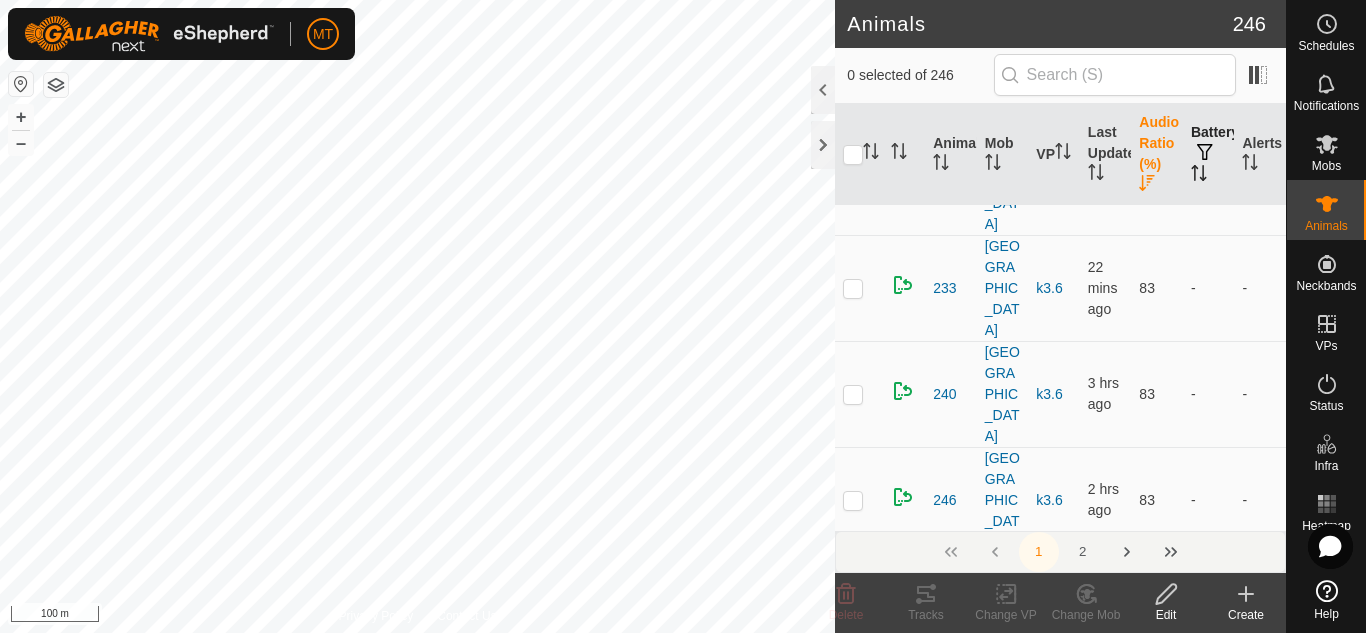 click 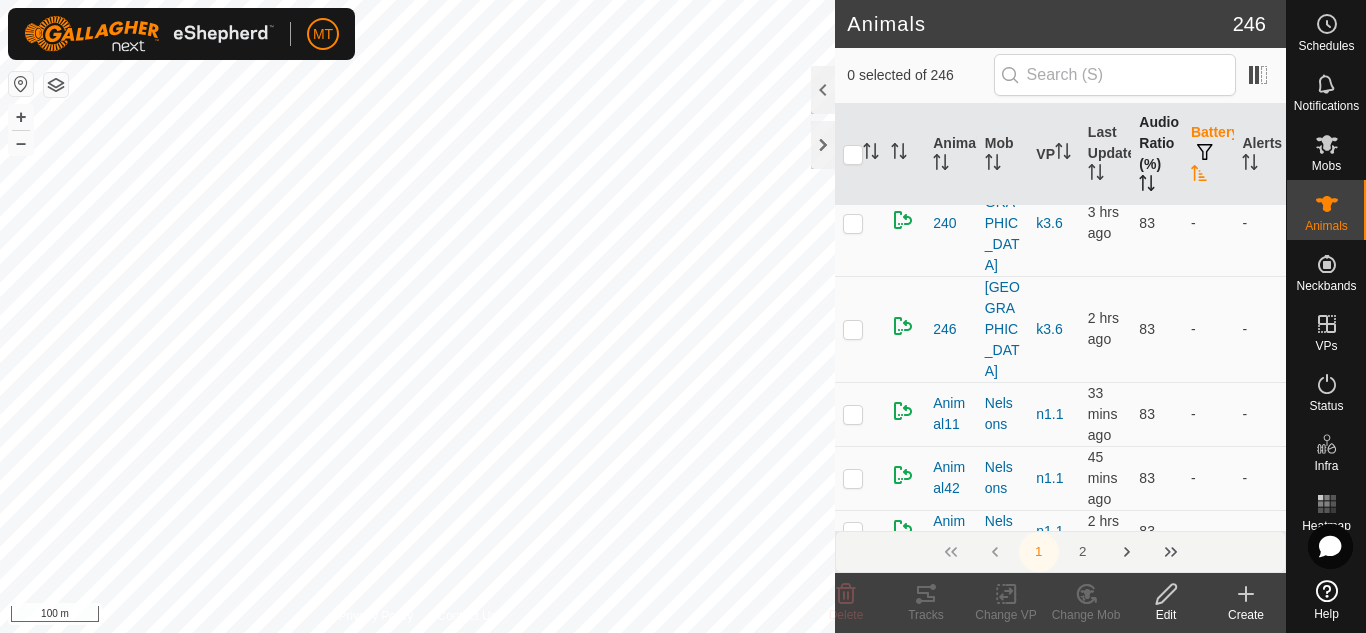 scroll, scrollTop: 0, scrollLeft: 0, axis: both 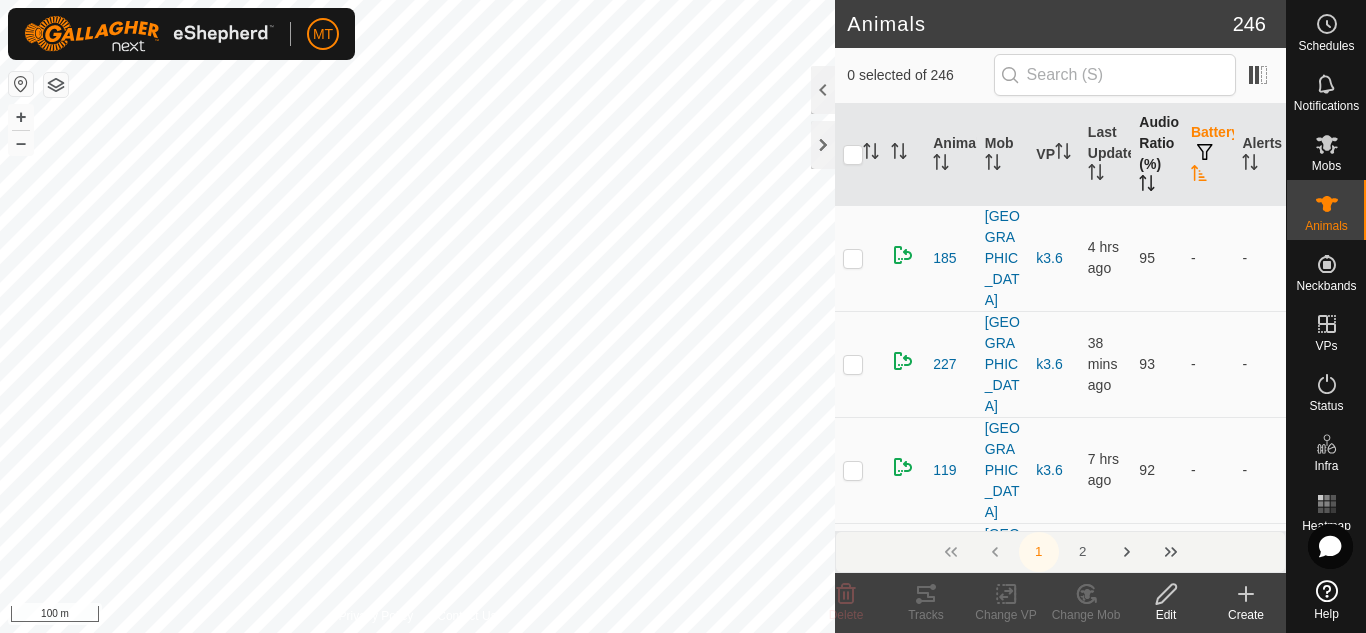 click 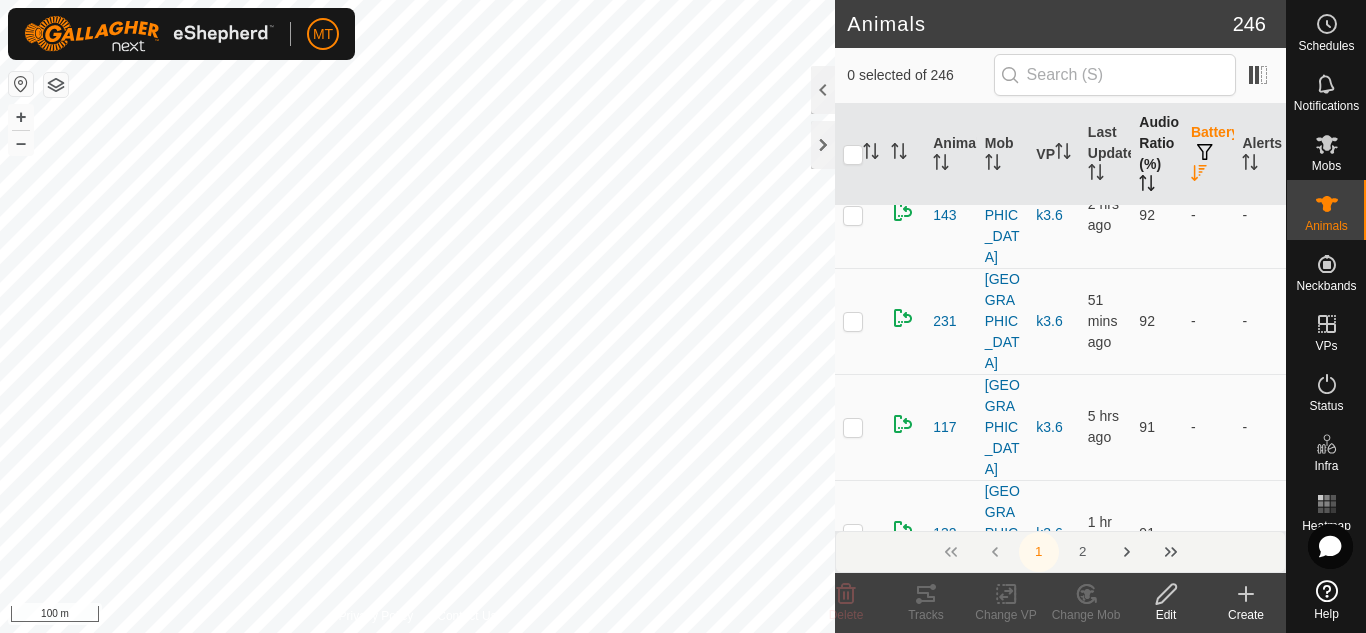 scroll, scrollTop: 2628, scrollLeft: 0, axis: vertical 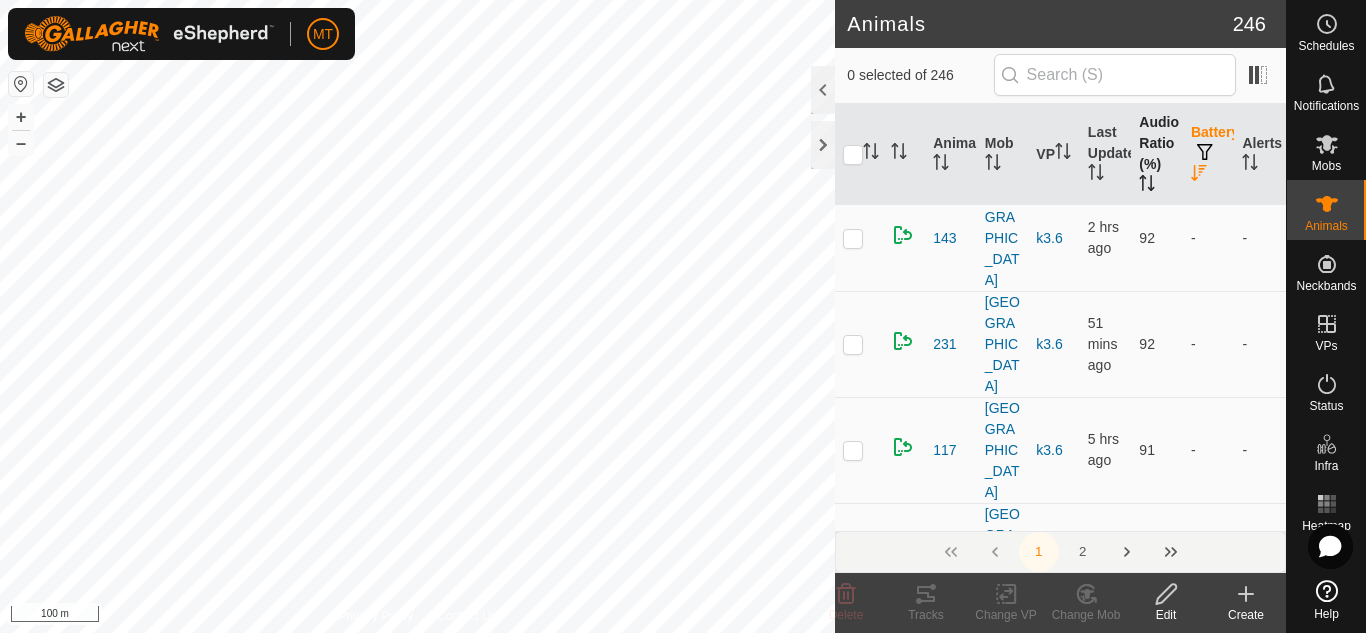 click at bounding box center [853, 768] 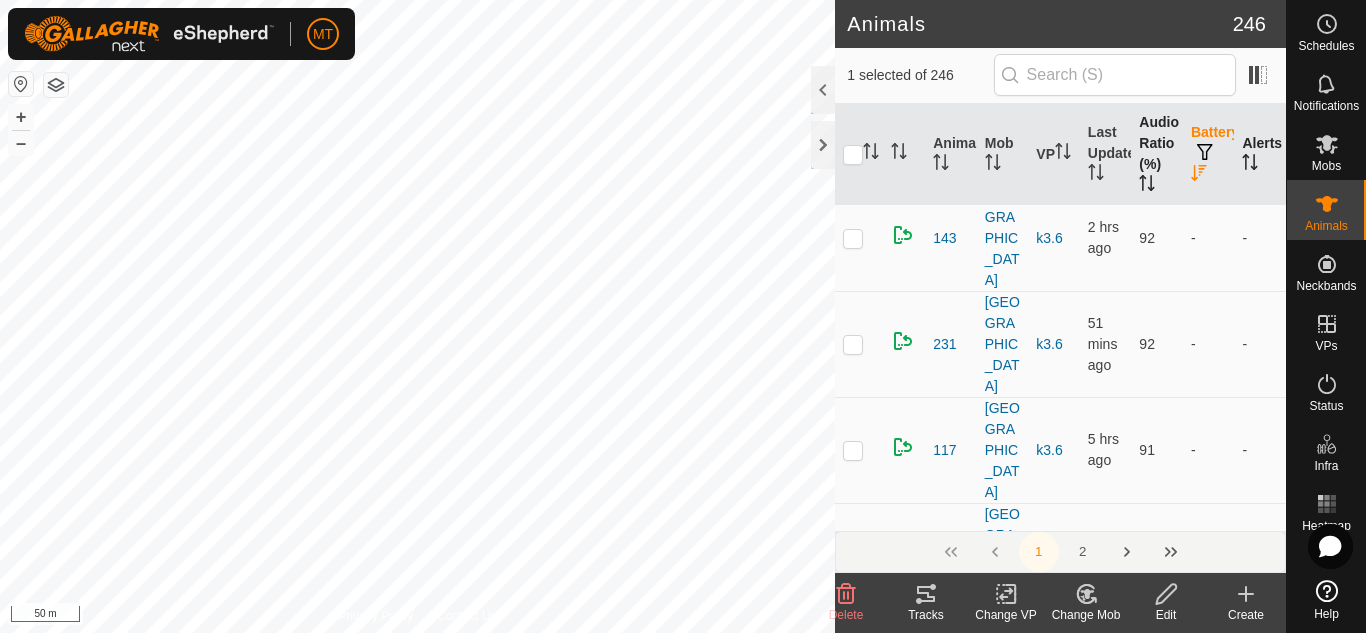 click on "Alerts" at bounding box center (1260, 155) 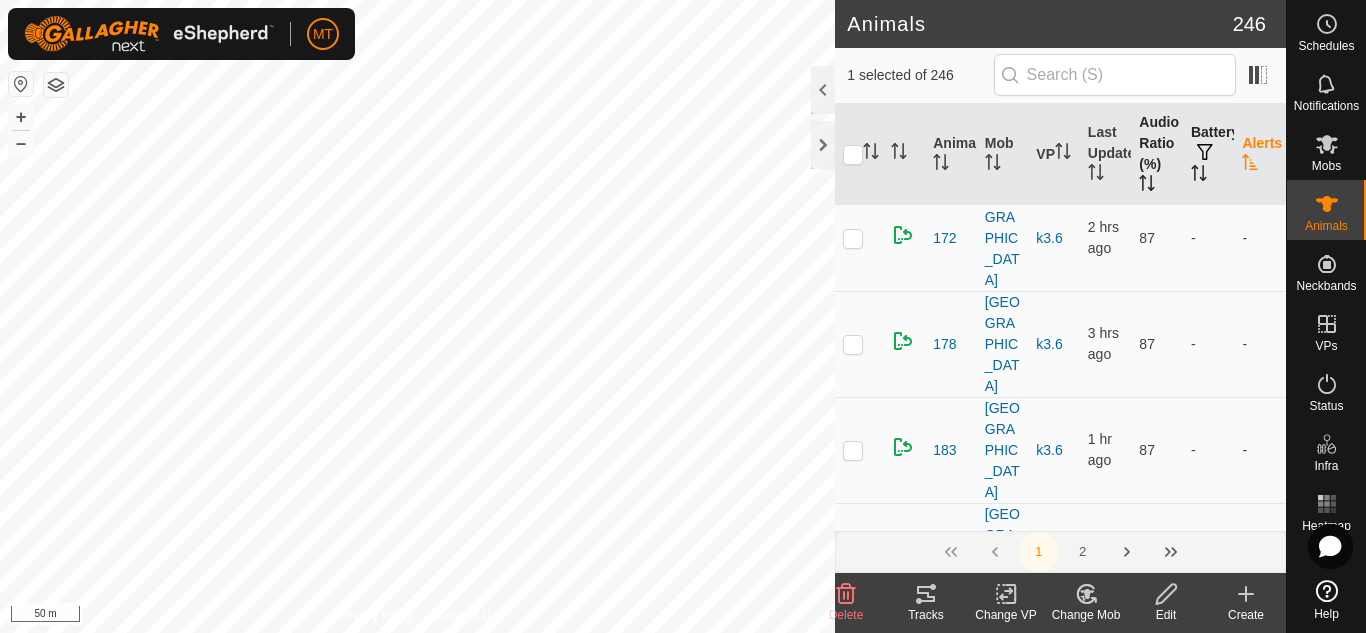 scroll, scrollTop: 0, scrollLeft: 0, axis: both 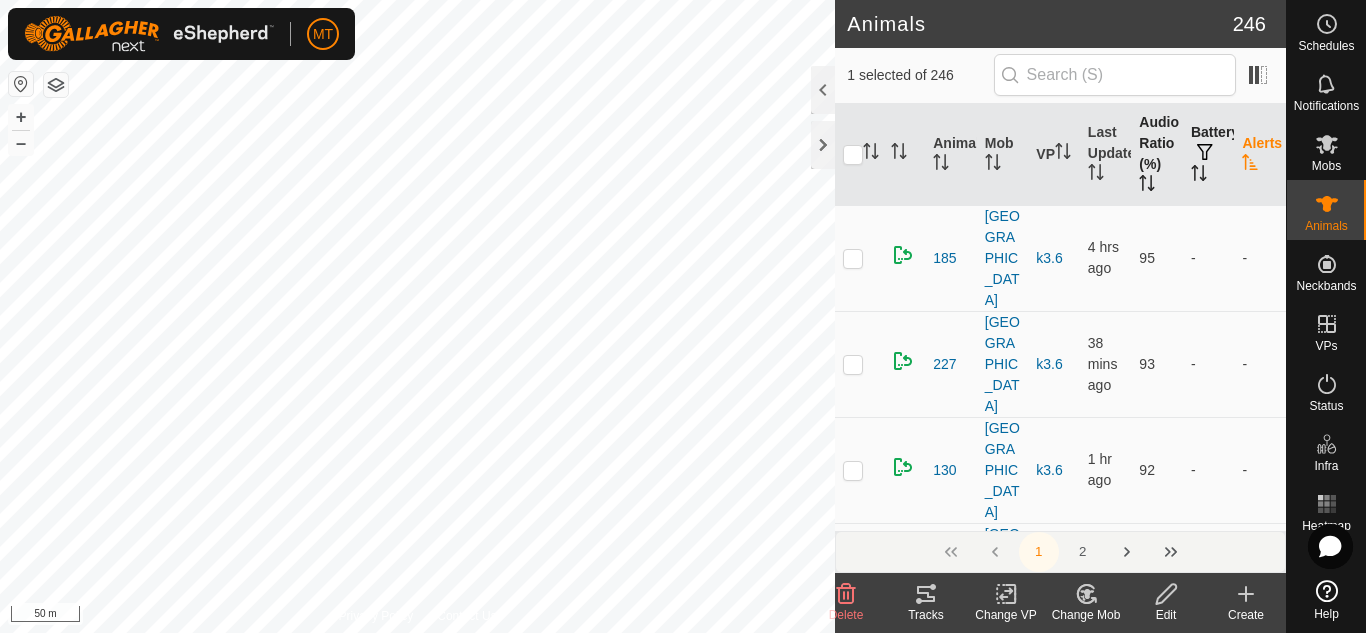 click 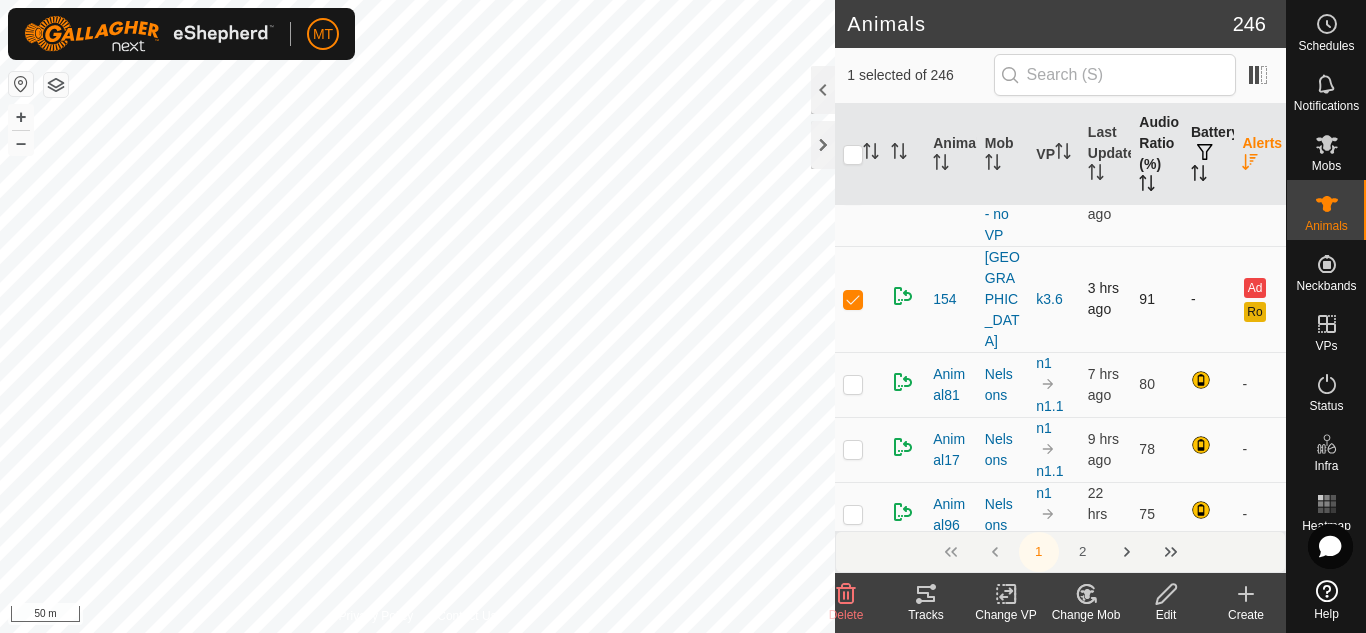 scroll, scrollTop: 494, scrollLeft: 0, axis: vertical 